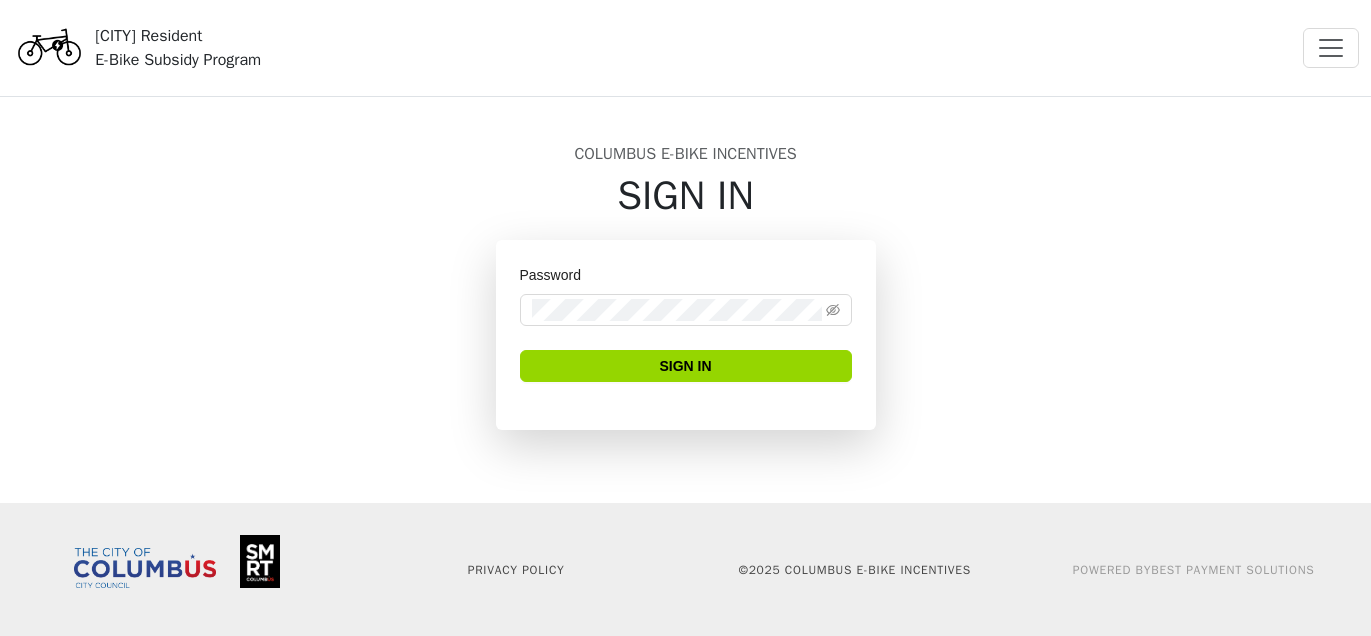 scroll, scrollTop: 0, scrollLeft: 0, axis: both 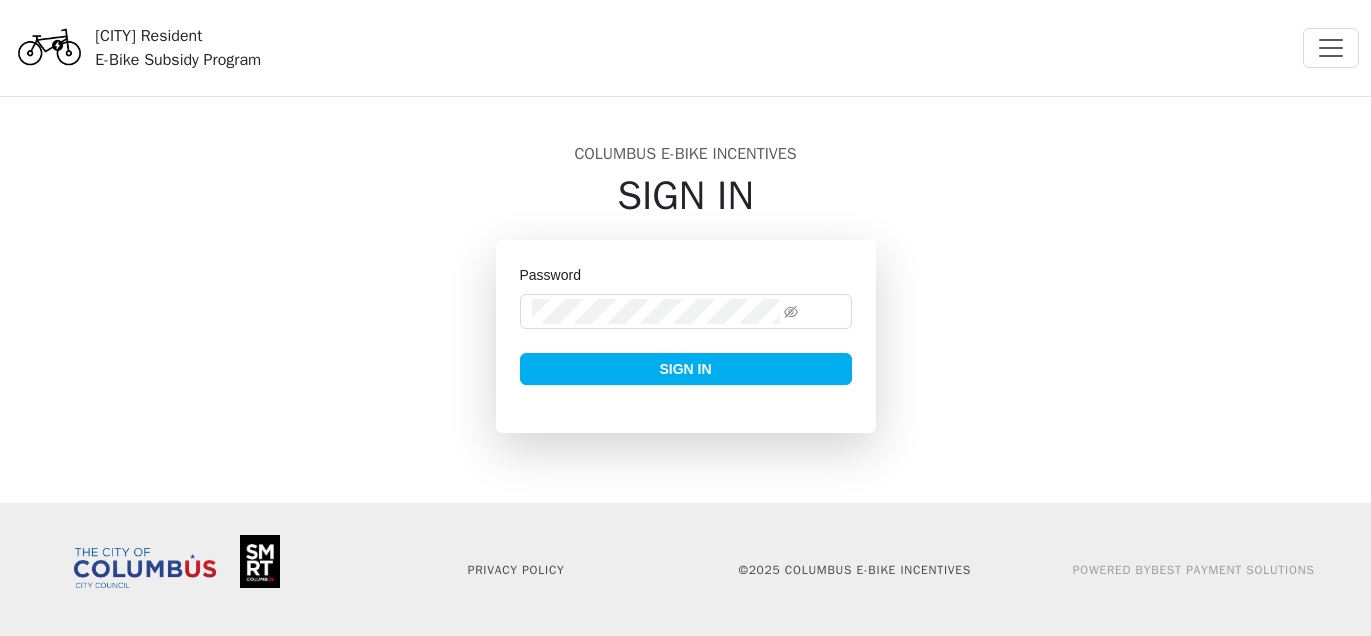 click on "Sign In" at bounding box center (685, 369) 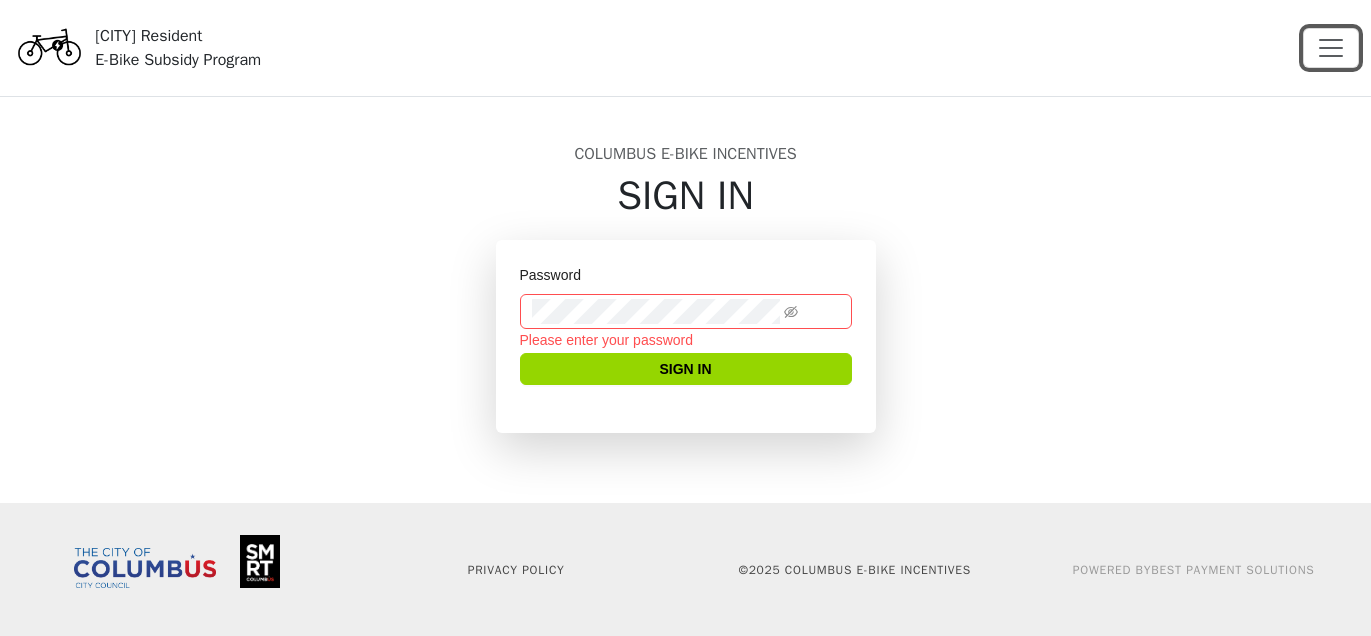 click at bounding box center (1331, 48) 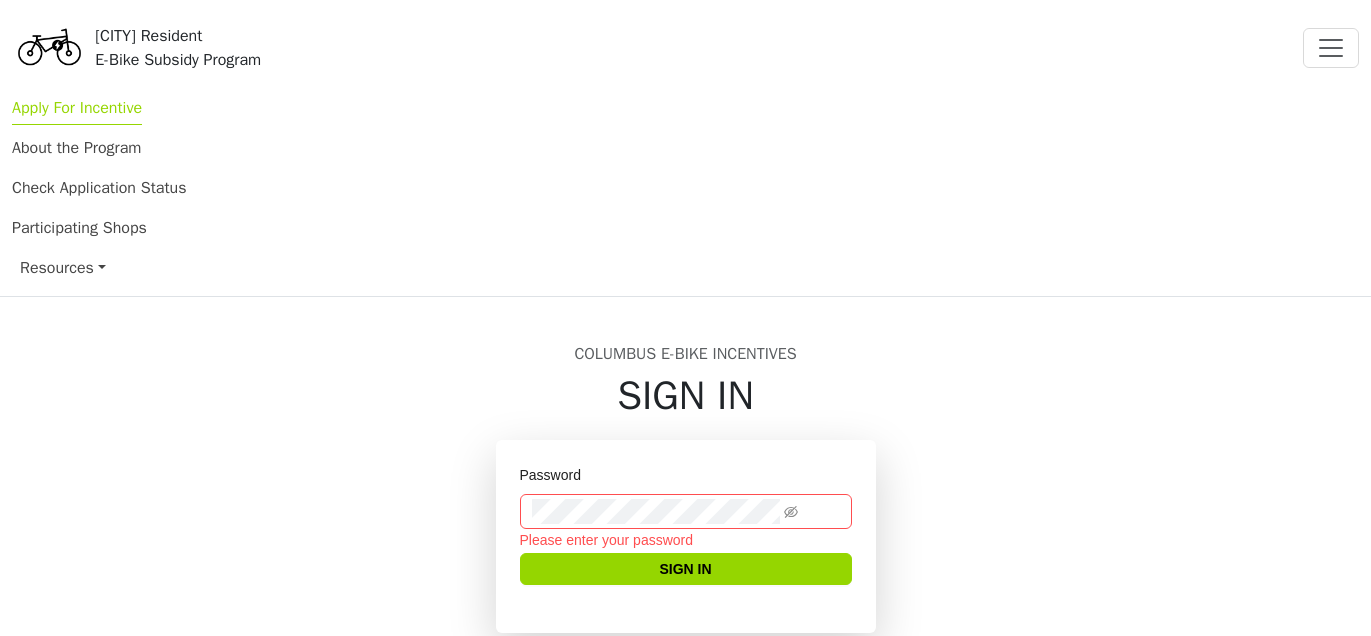 click on "Apply For Incentive" at bounding box center [77, 111] 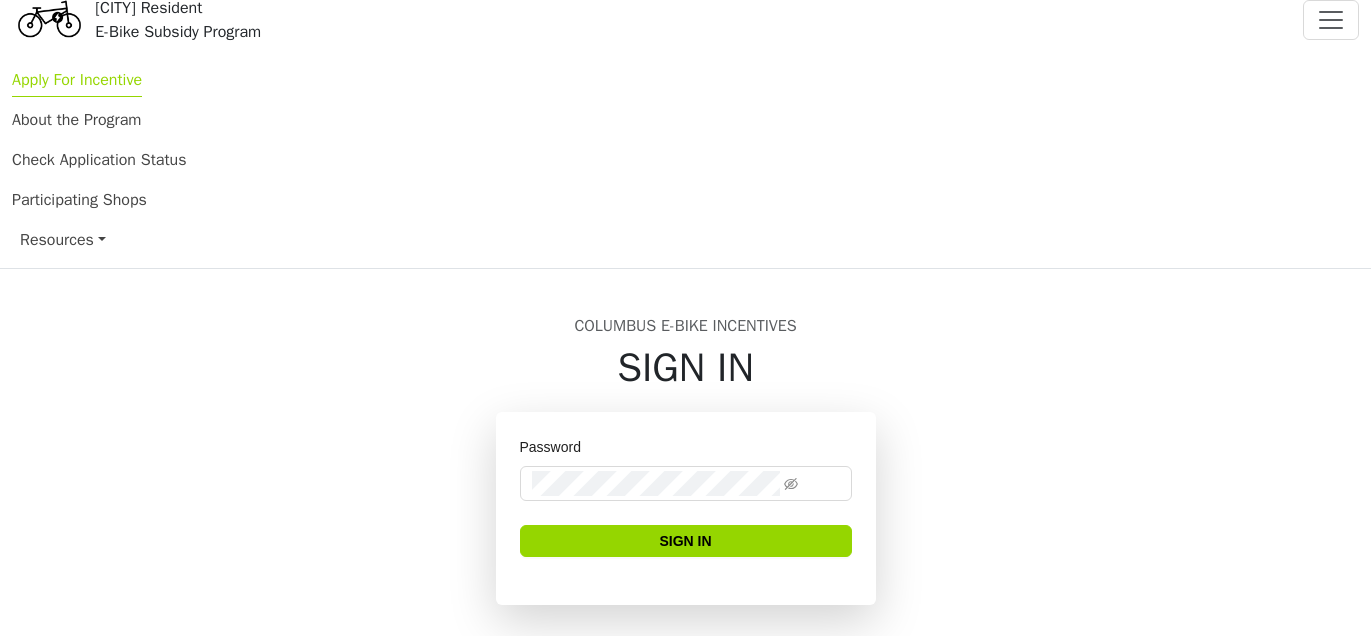 scroll, scrollTop: 0, scrollLeft: 0, axis: both 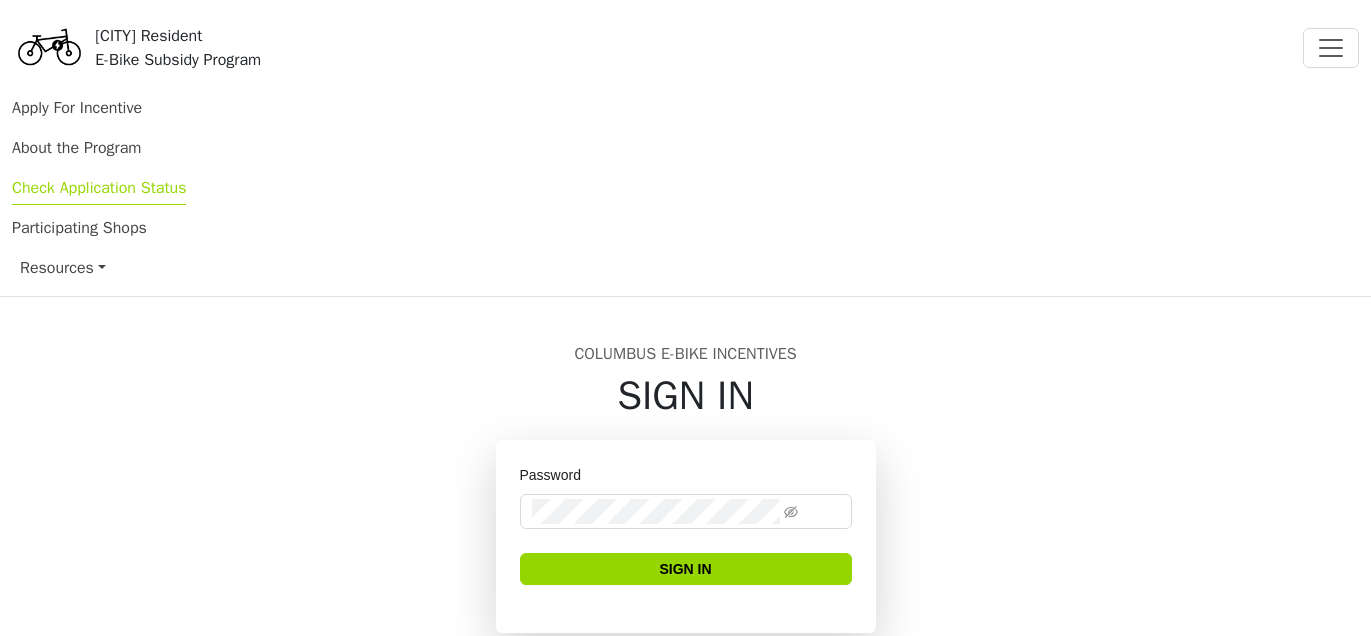 click on "Check Application Status" at bounding box center (99, 191) 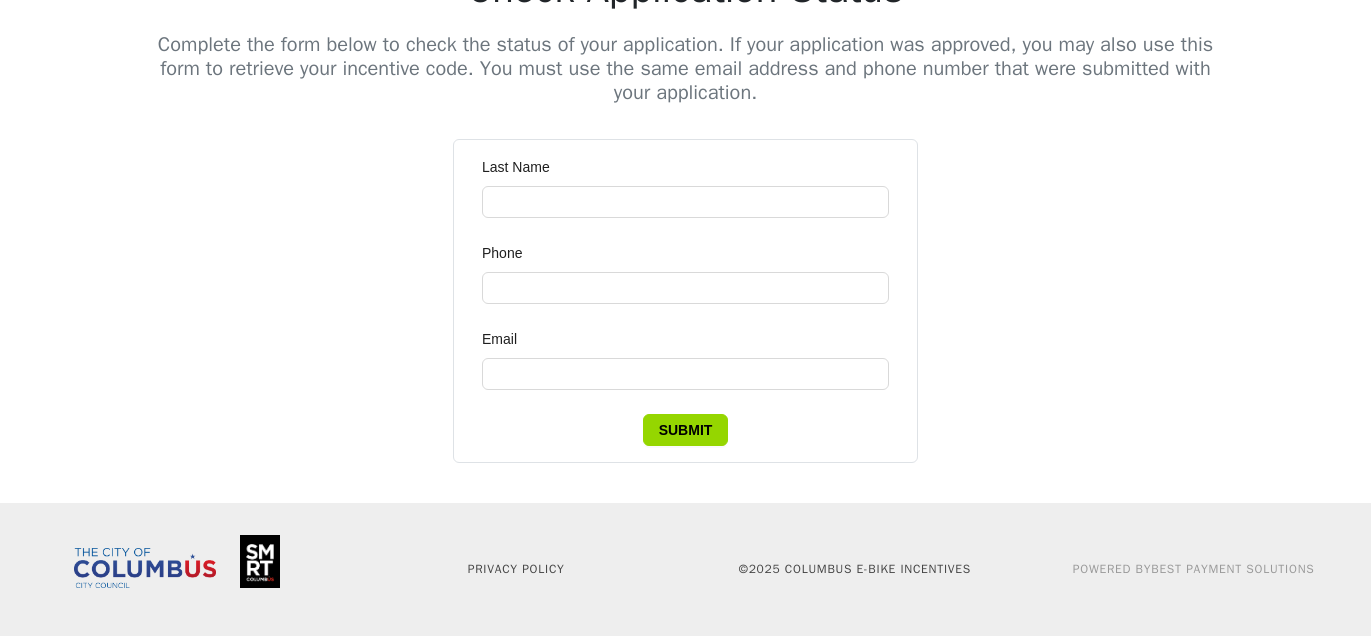 scroll, scrollTop: 799, scrollLeft: 0, axis: vertical 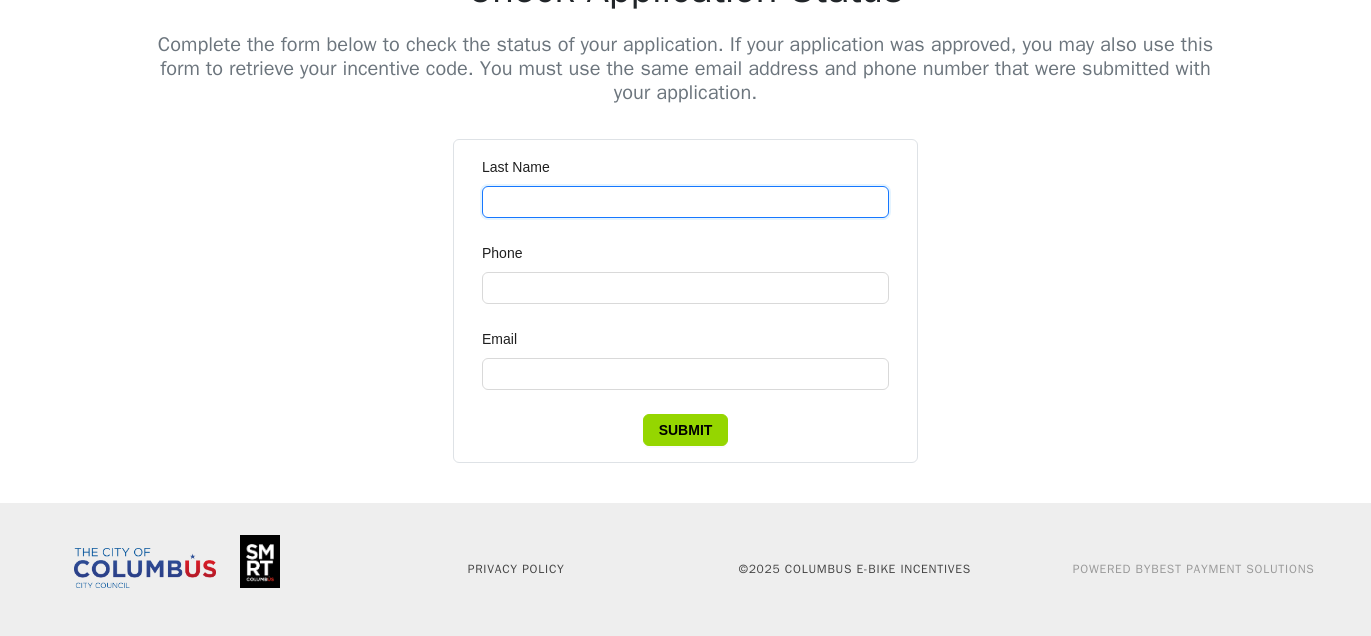 click on "Last Name" at bounding box center [685, 202] 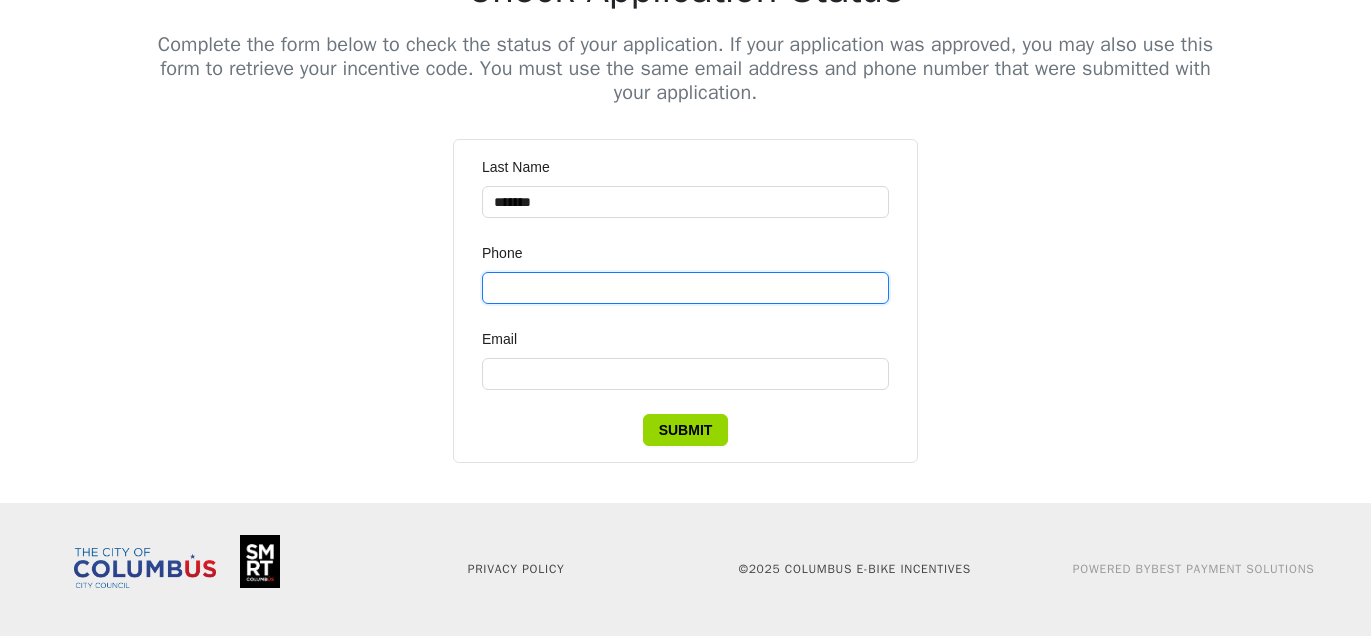 type on "**********" 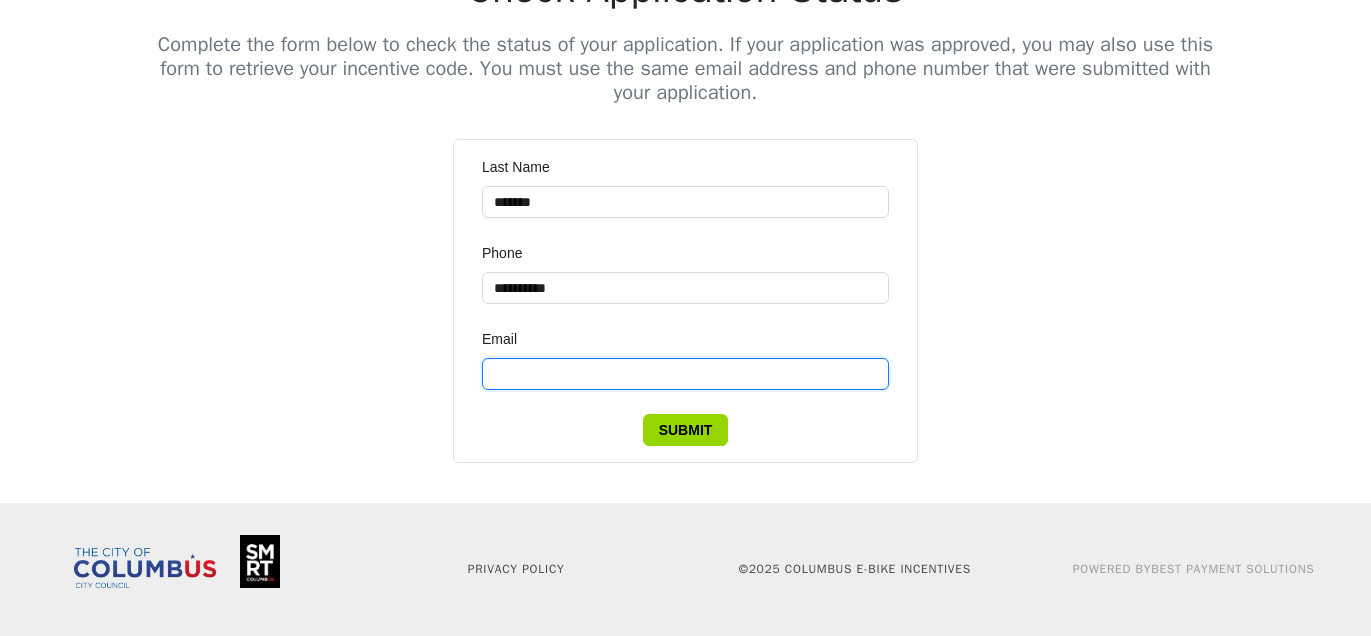 type on "**********" 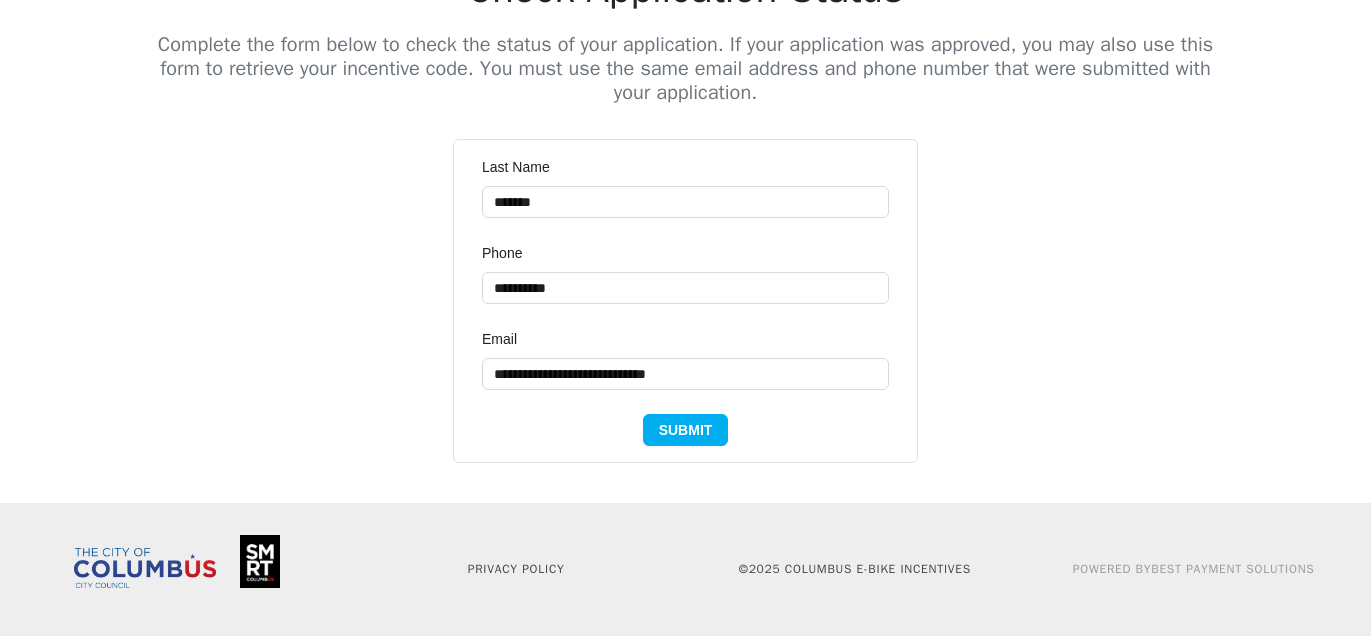click on "Submit" at bounding box center [686, 430] 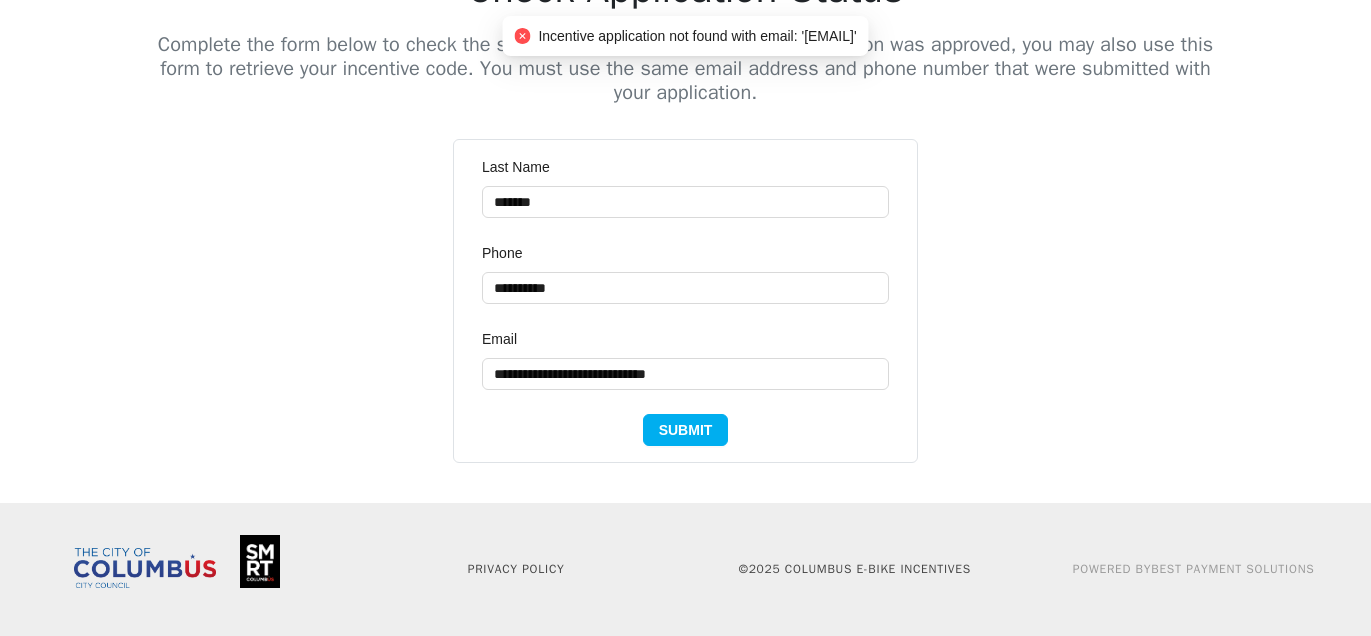 click on "Submit" at bounding box center [686, 430] 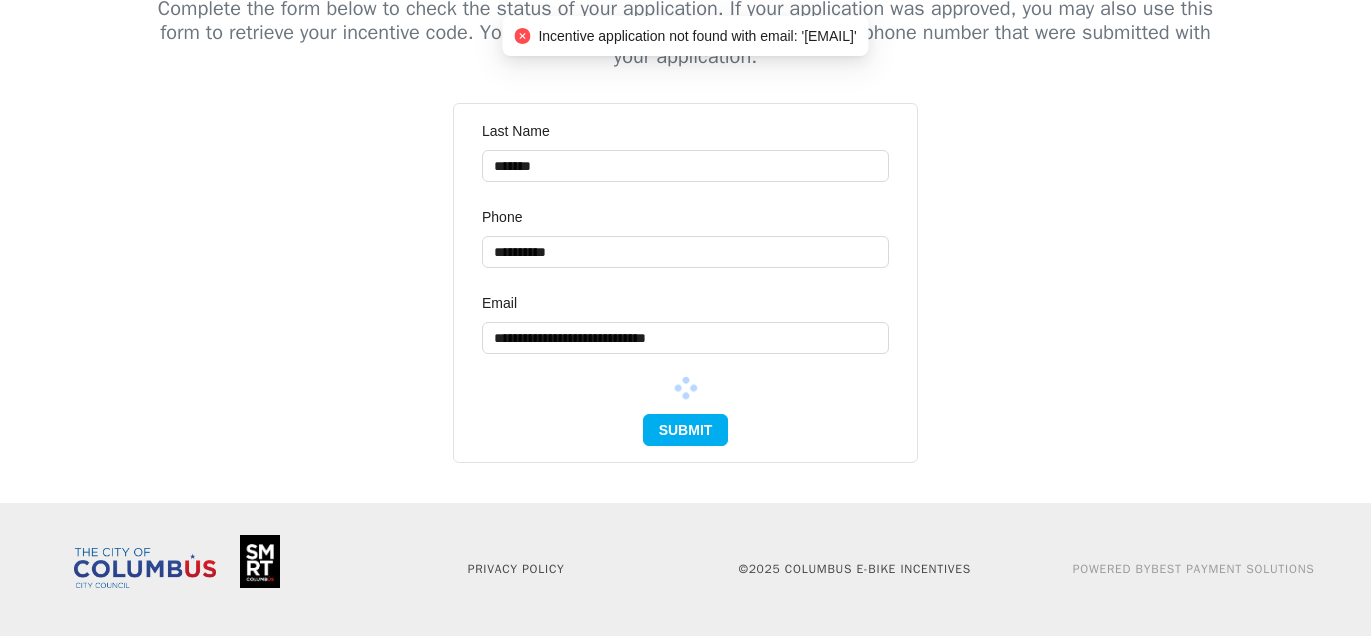 click on "Submit" at bounding box center [686, 430] 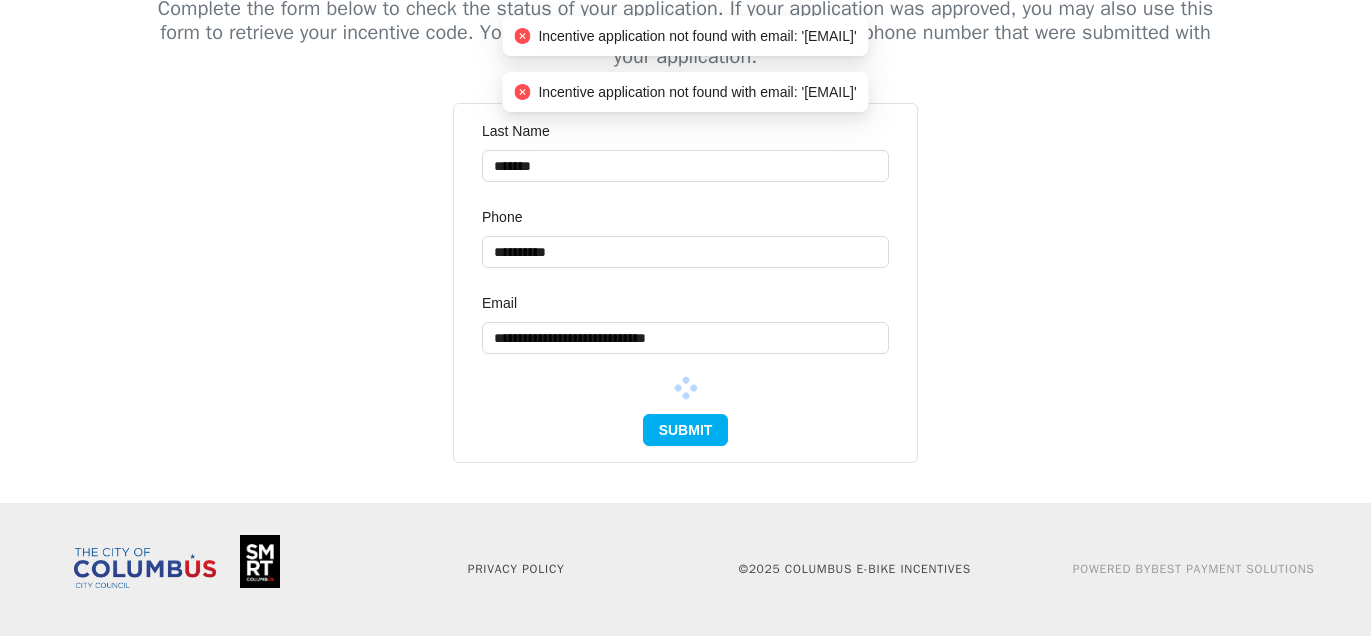 click on "Submit" at bounding box center (686, 430) 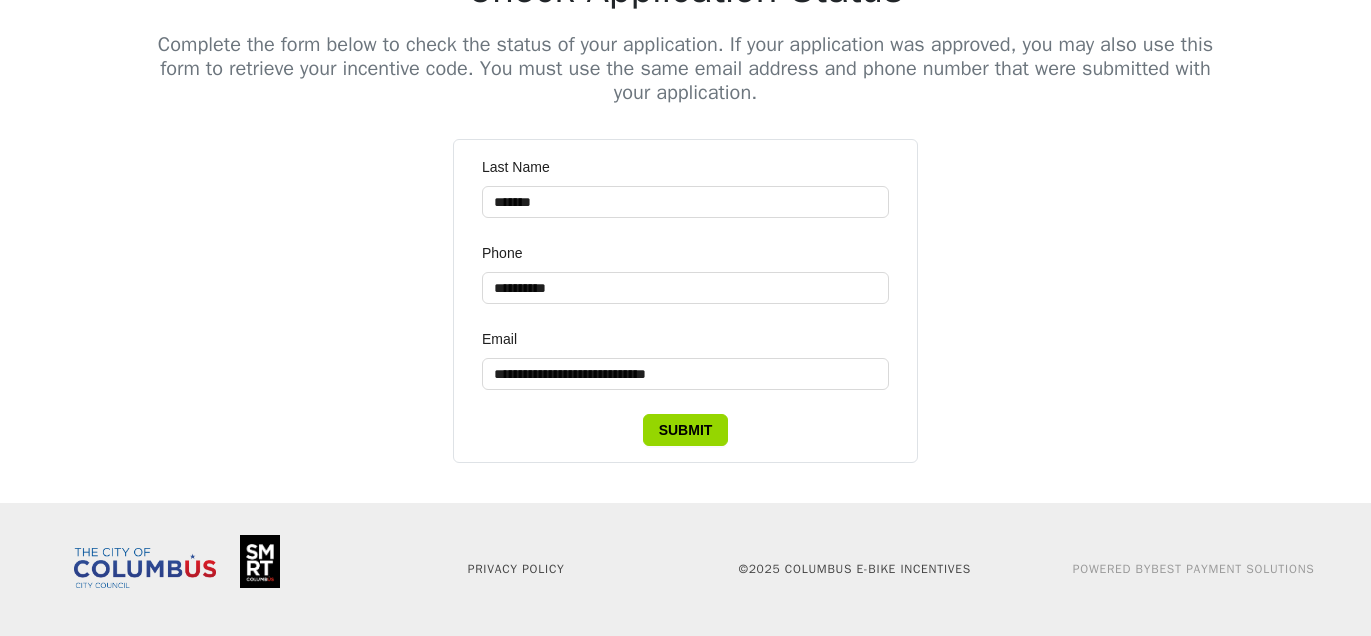 type 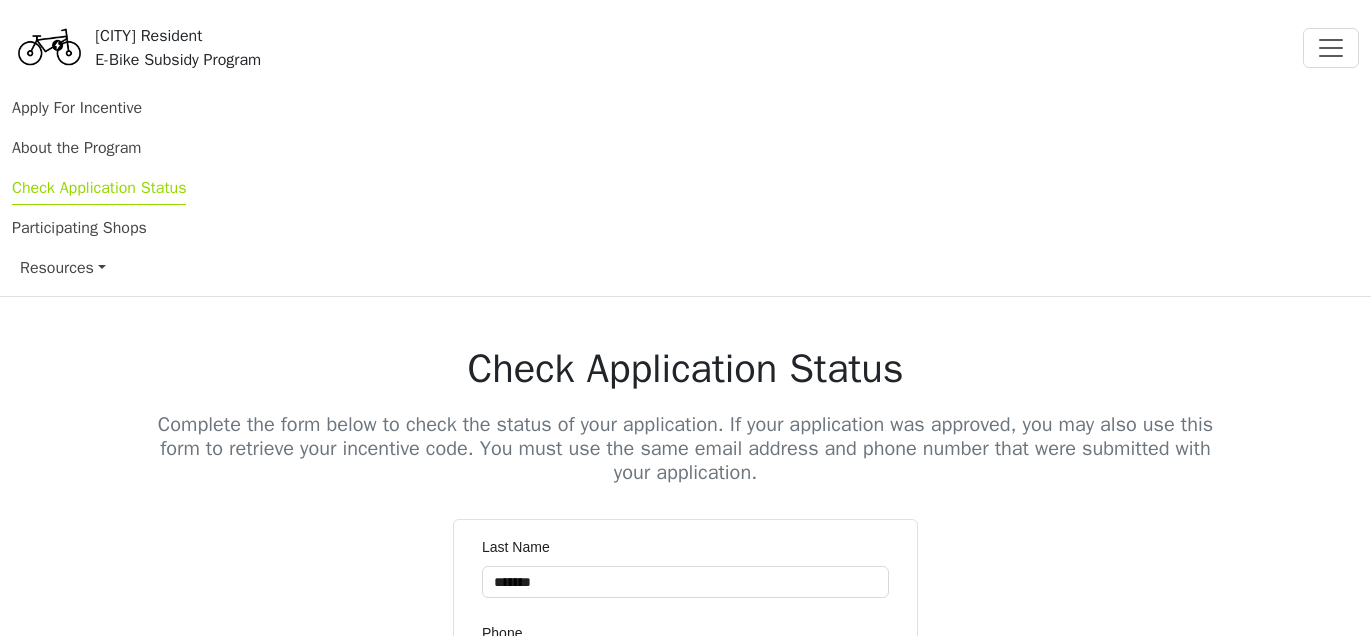 scroll, scrollTop: 0, scrollLeft: 0, axis: both 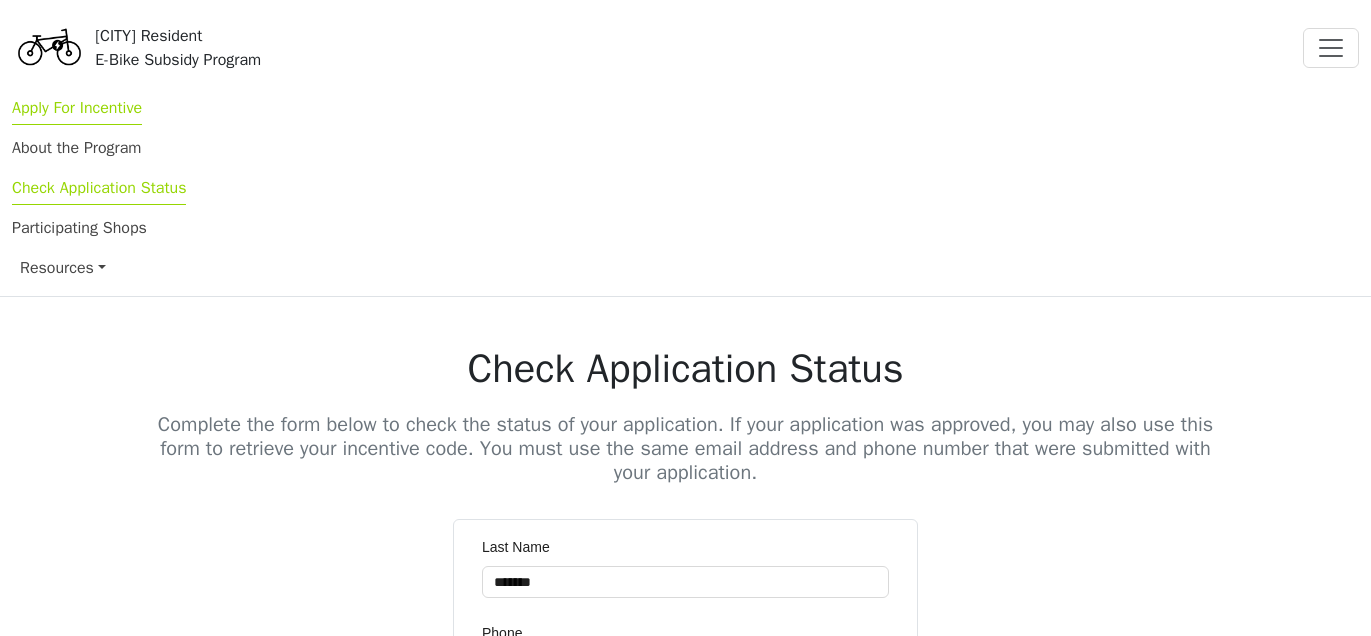 click on "Apply For Incentive" at bounding box center [77, 111] 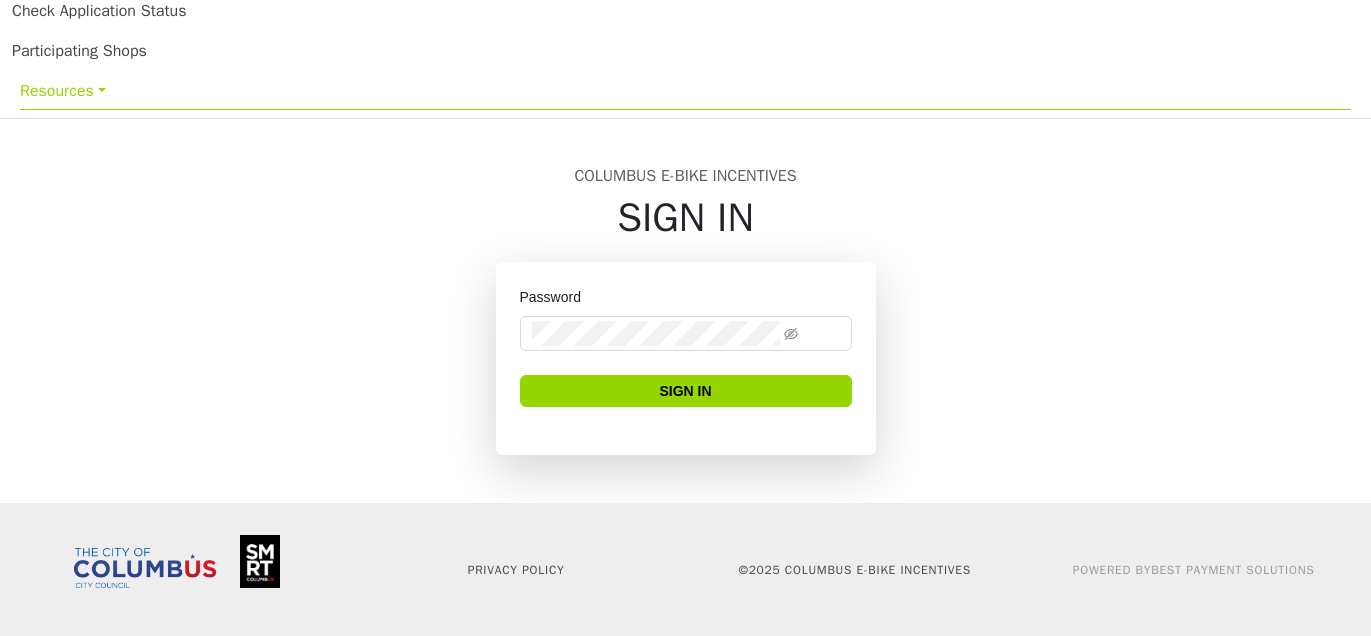 scroll, scrollTop: 399, scrollLeft: 0, axis: vertical 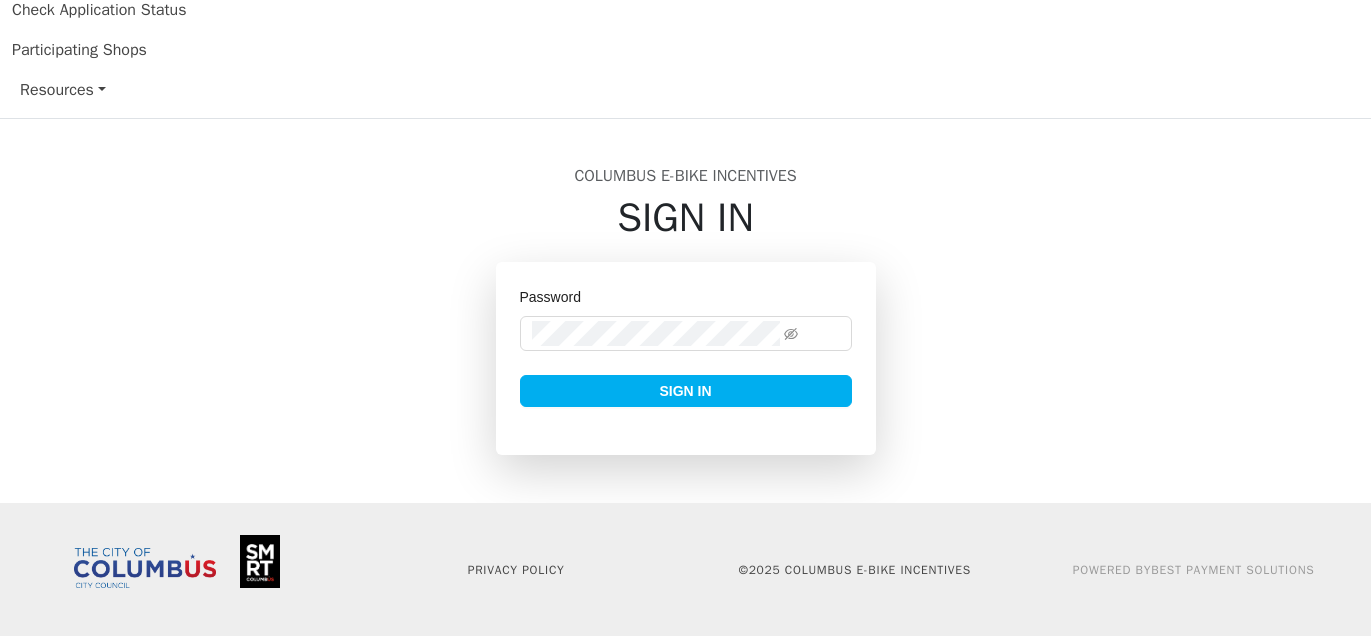 click on "Sign In" at bounding box center [685, 391] 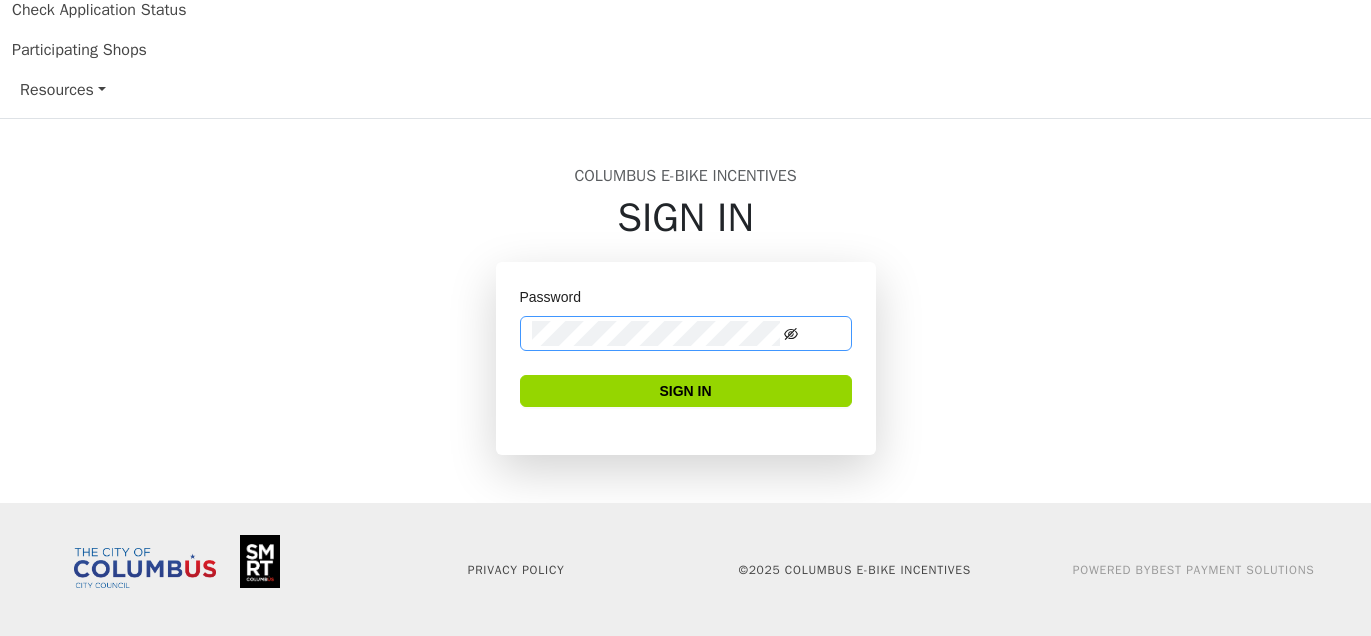 click 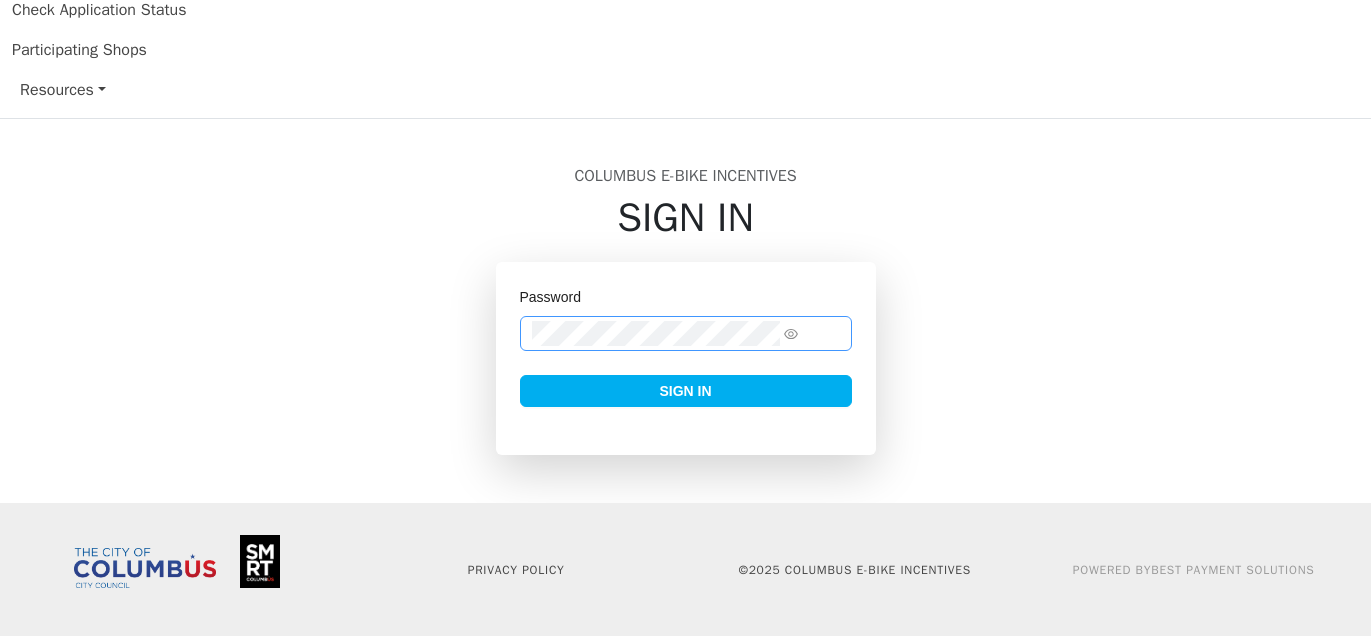 click on "Sign In" at bounding box center [685, 391] 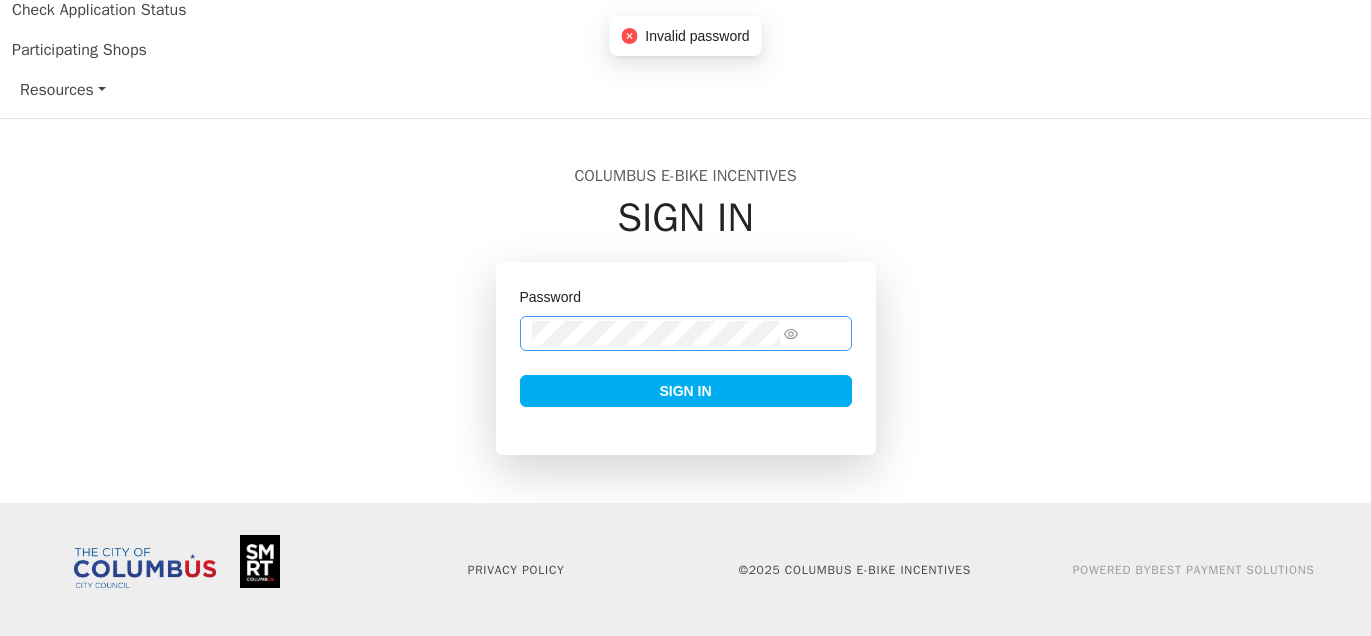 click on "Sign In" at bounding box center (685, 391) 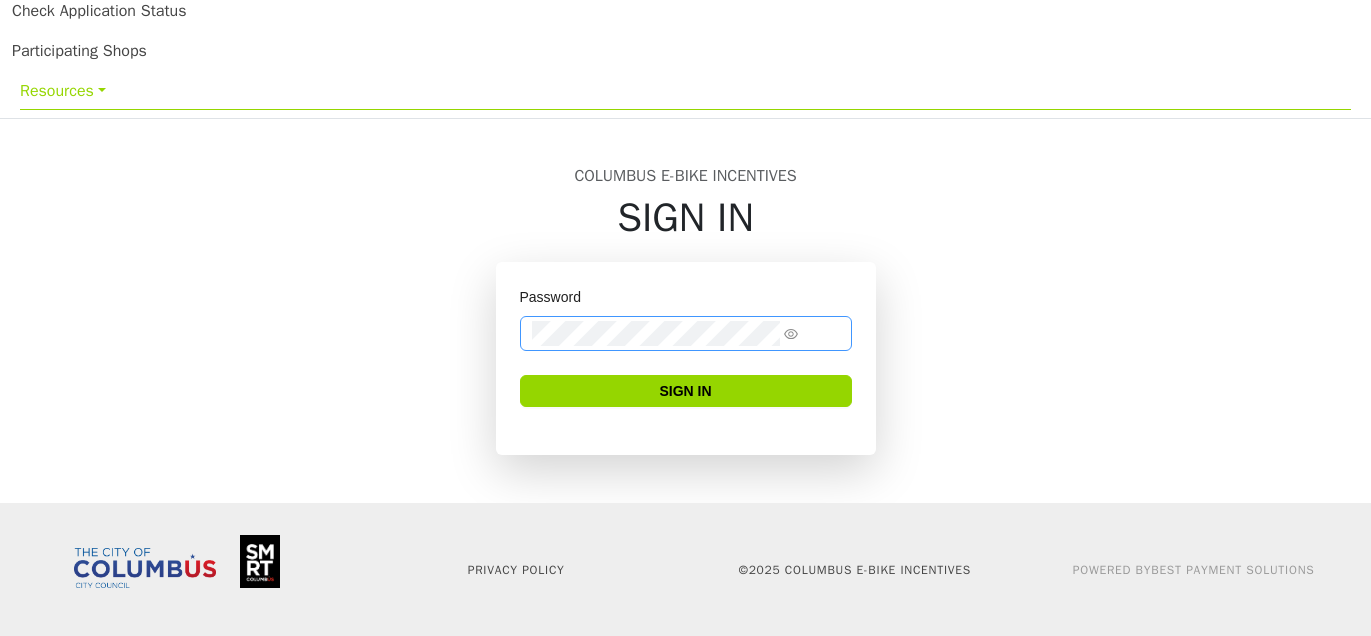 click on "Resources" at bounding box center [685, 90] 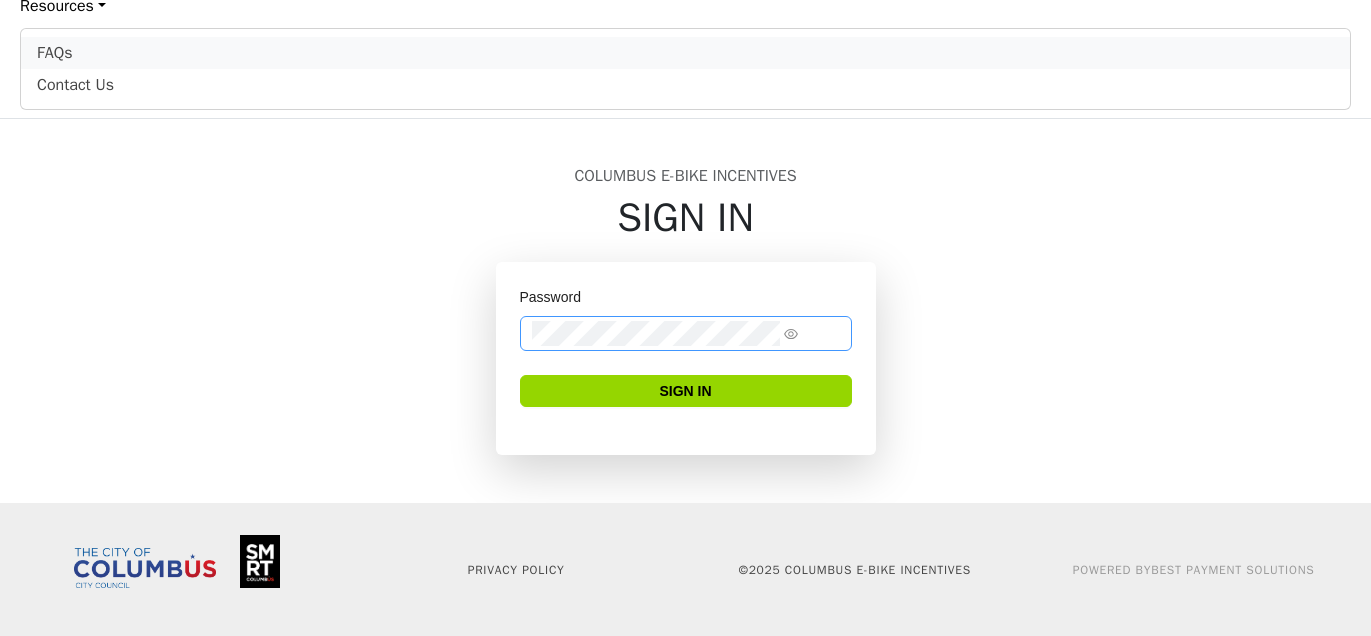 click on "FAQs" at bounding box center [685, 53] 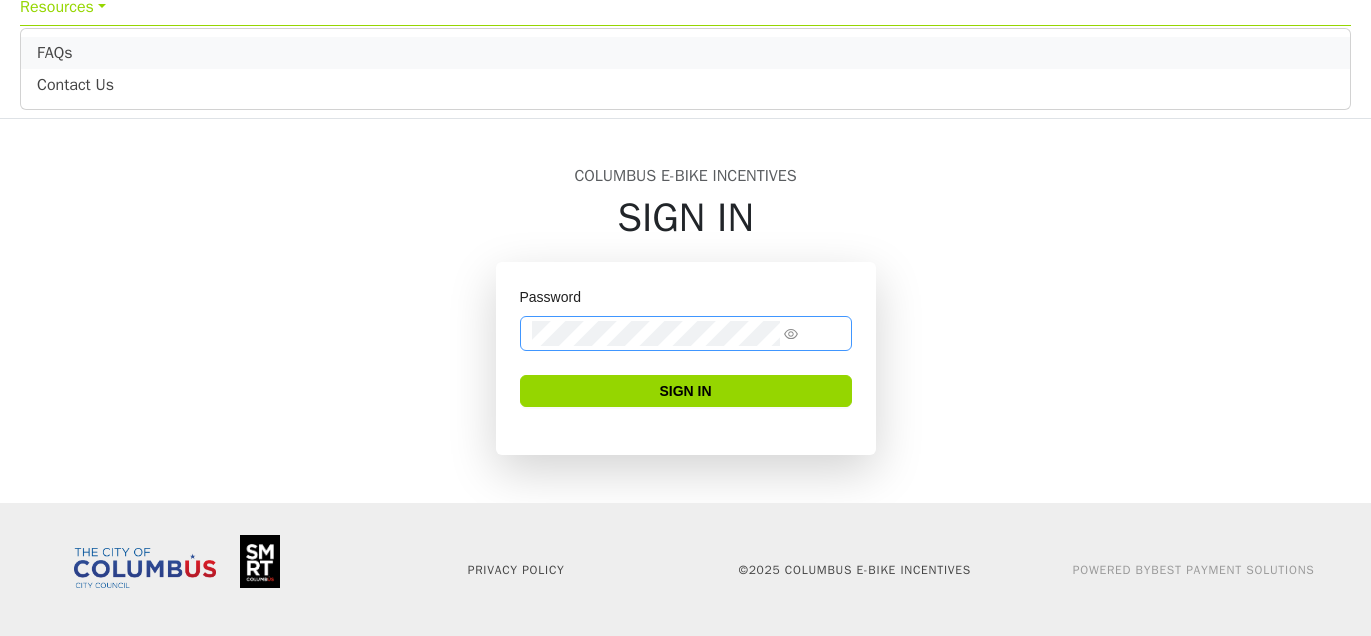 scroll, scrollTop: 0, scrollLeft: 0, axis: both 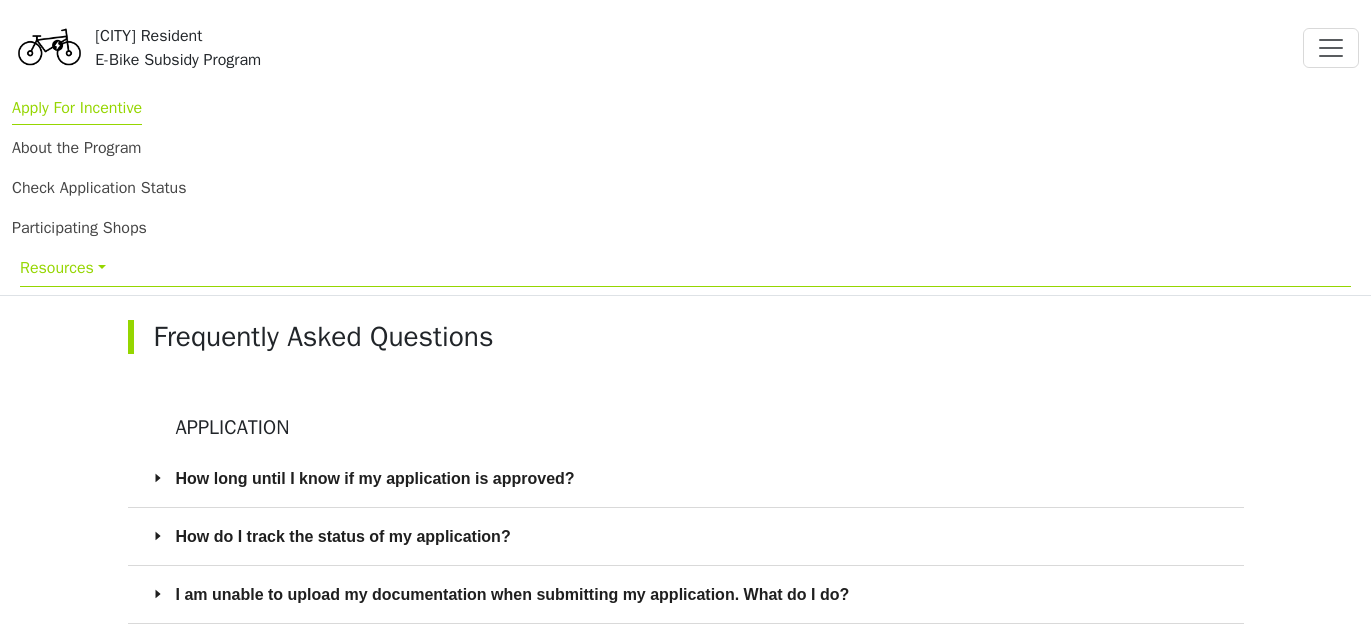 click on "Apply For Incentive" at bounding box center (77, 111) 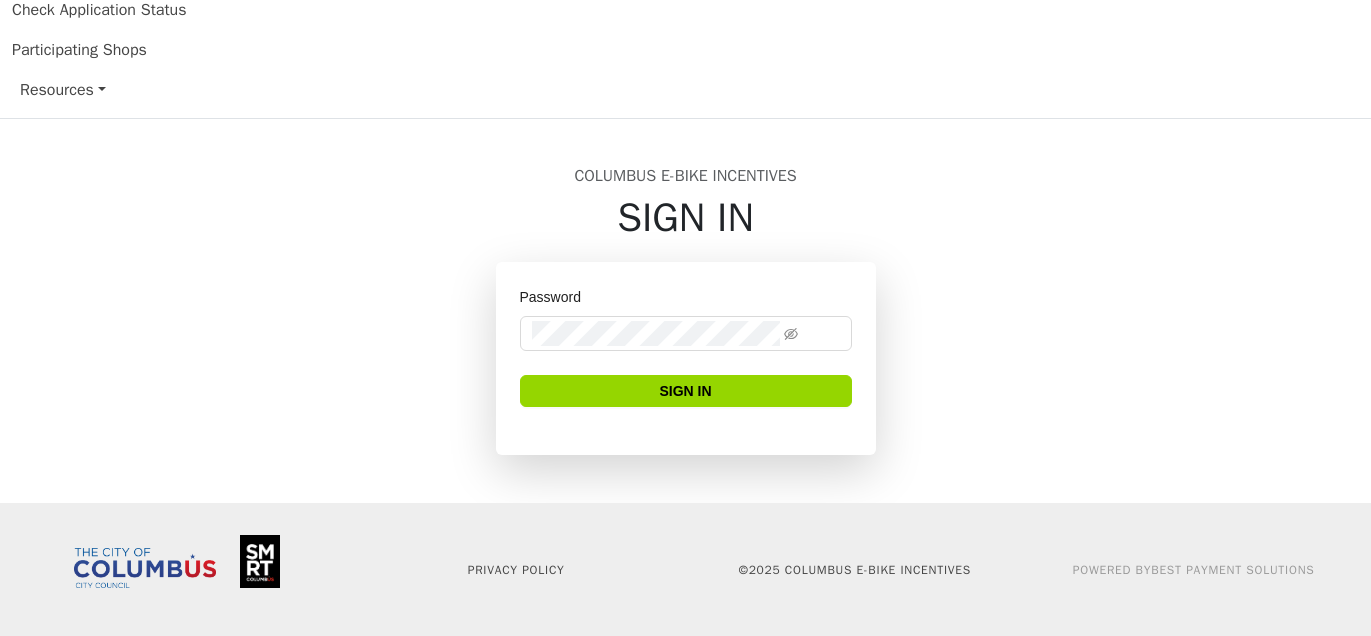 scroll, scrollTop: 359, scrollLeft: 0, axis: vertical 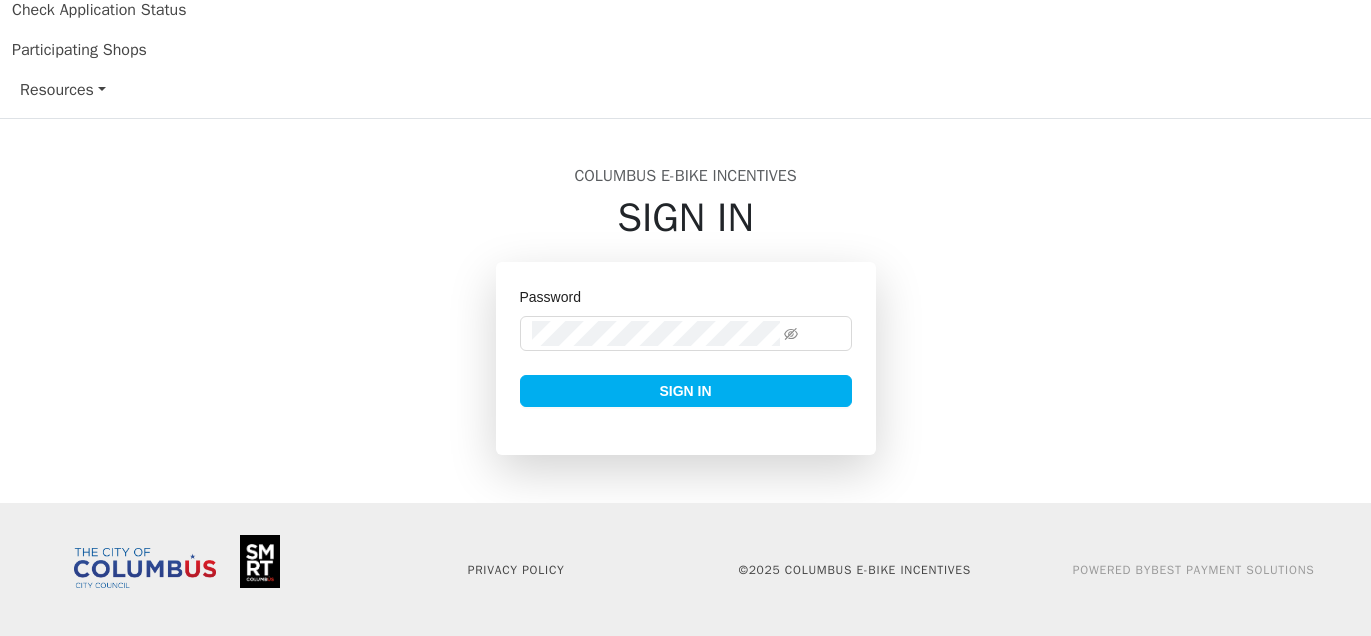click on "Sign In" at bounding box center (685, 391) 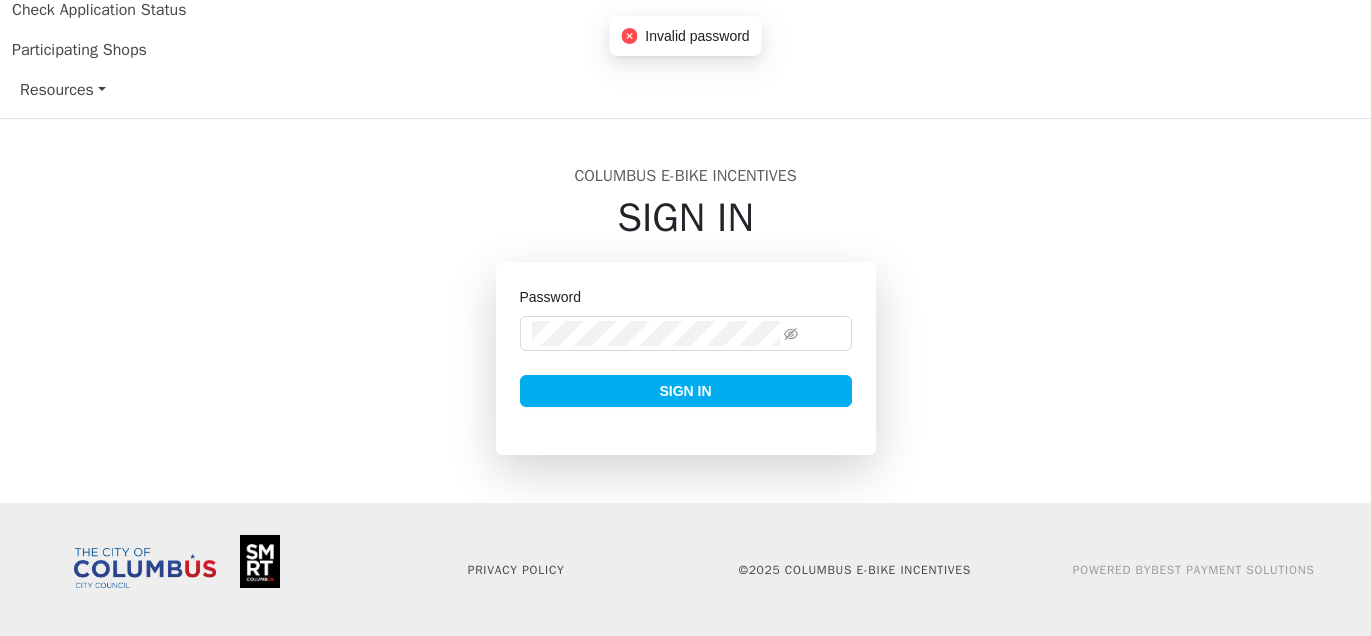 click on "Sign In" at bounding box center (685, 391) 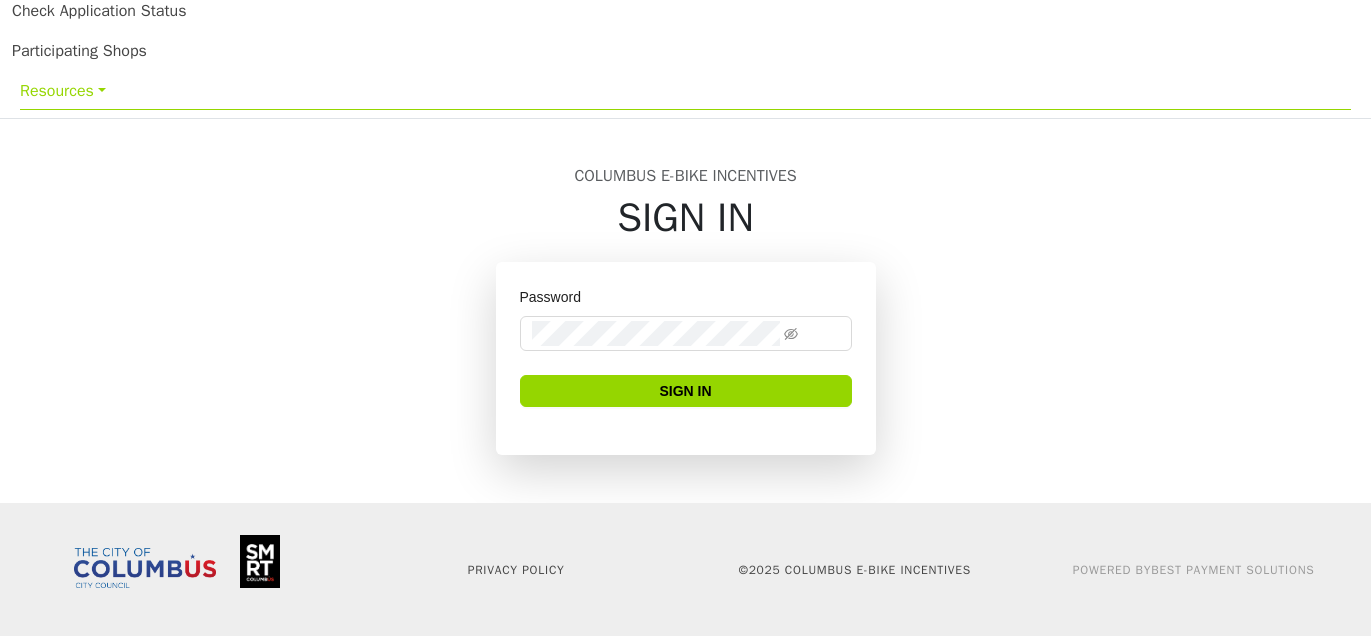 scroll, scrollTop: 576, scrollLeft: 0, axis: vertical 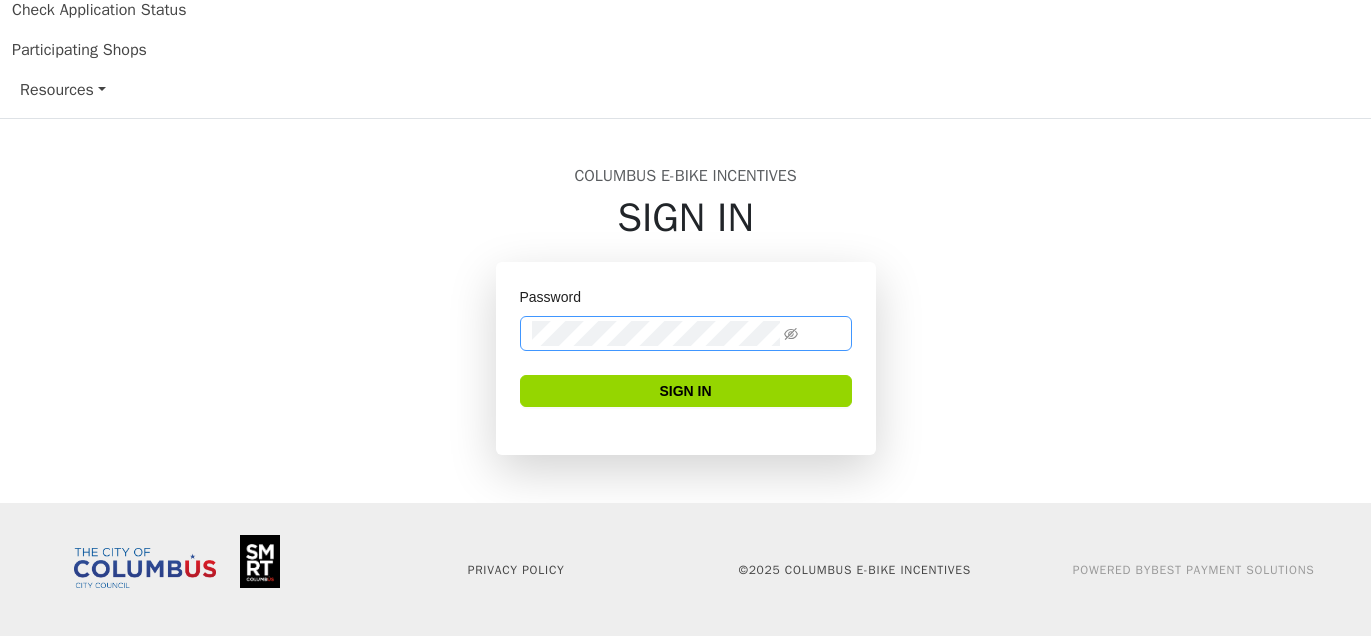 click at bounding box center (791, 333) 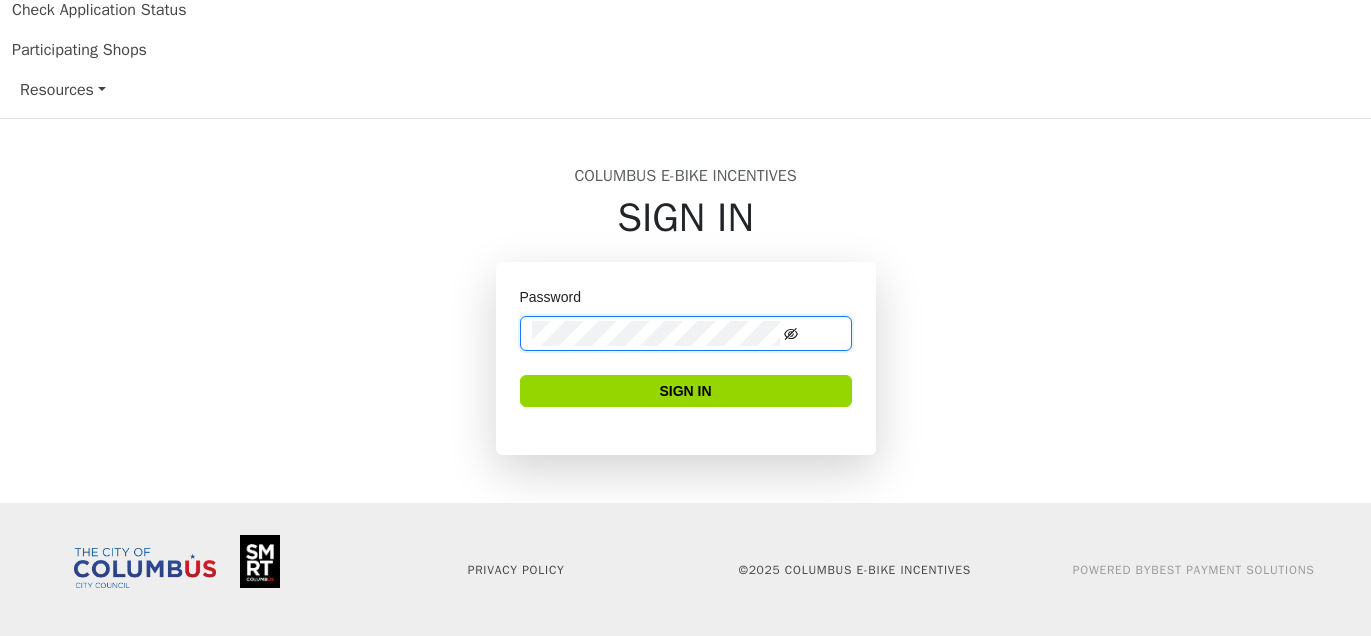 click 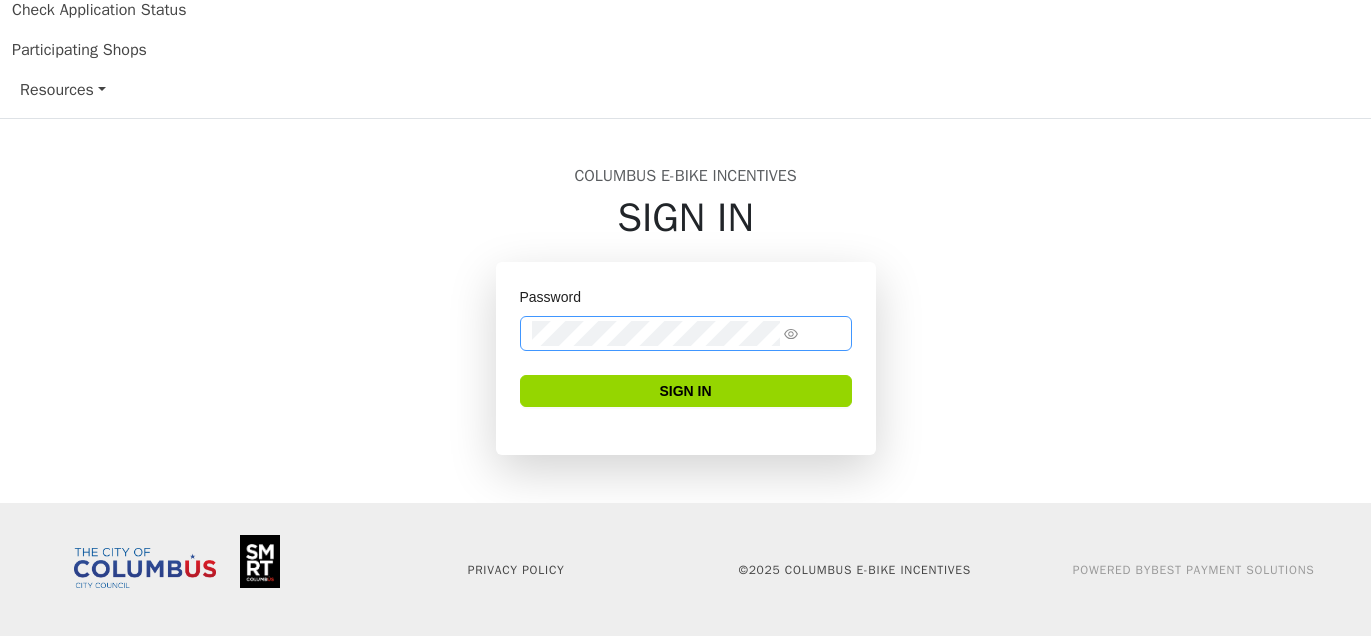 click on "Password Sign In" at bounding box center (686, 358) 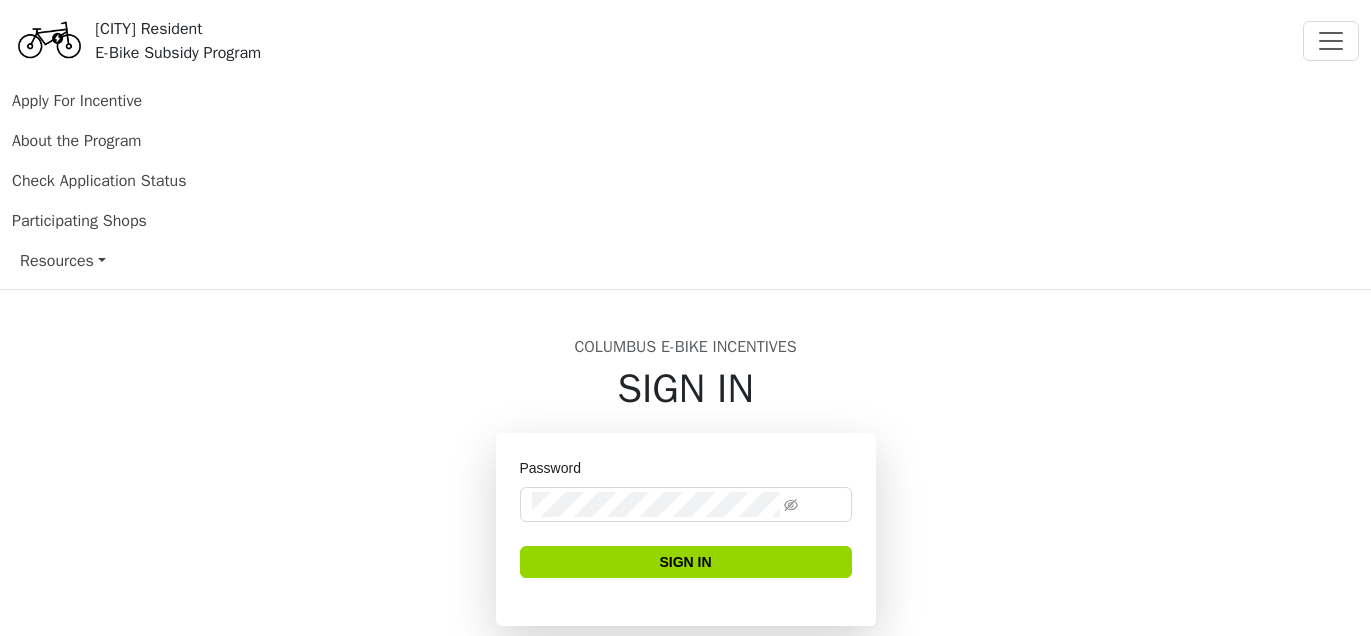 scroll, scrollTop: 0, scrollLeft: 0, axis: both 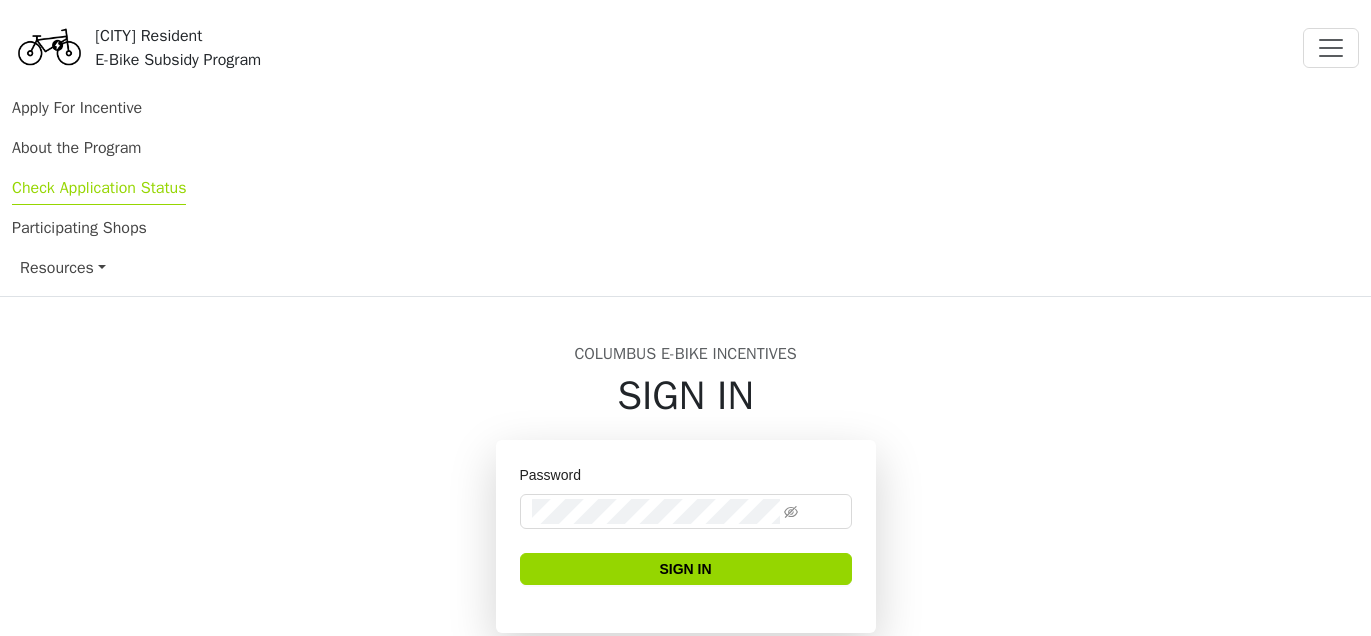 click on "Check Application Status" at bounding box center [99, 191] 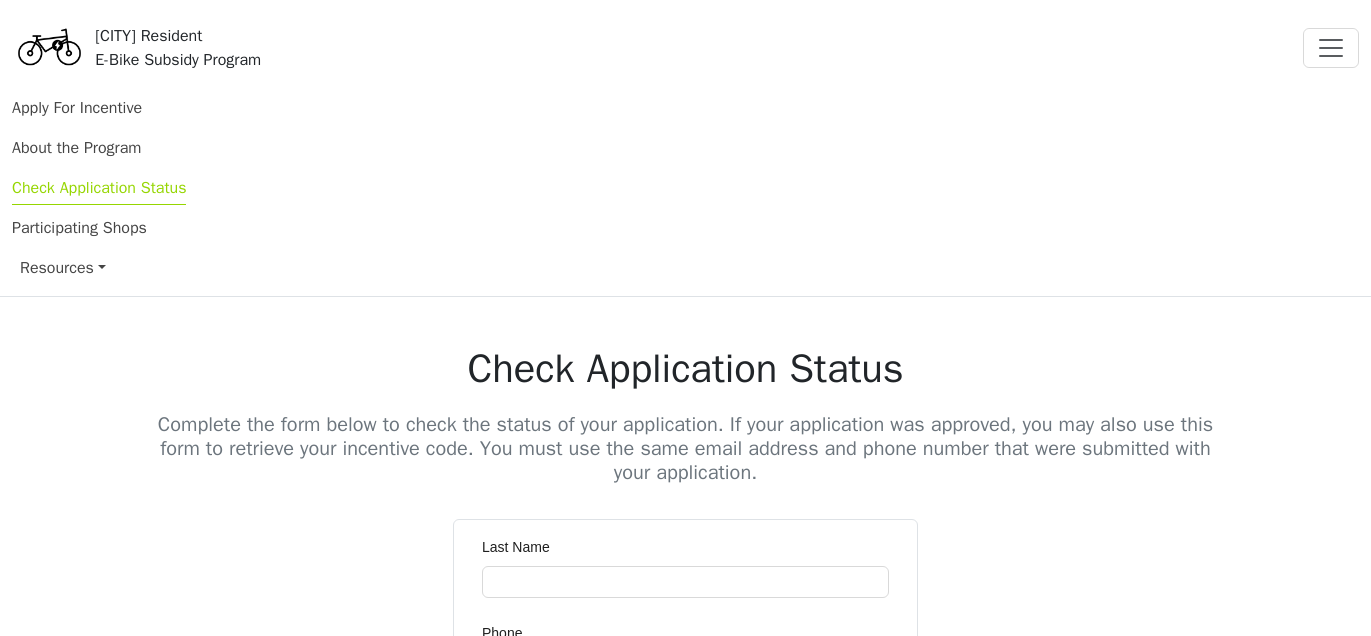 click on "Check Application Status" at bounding box center [99, 191] 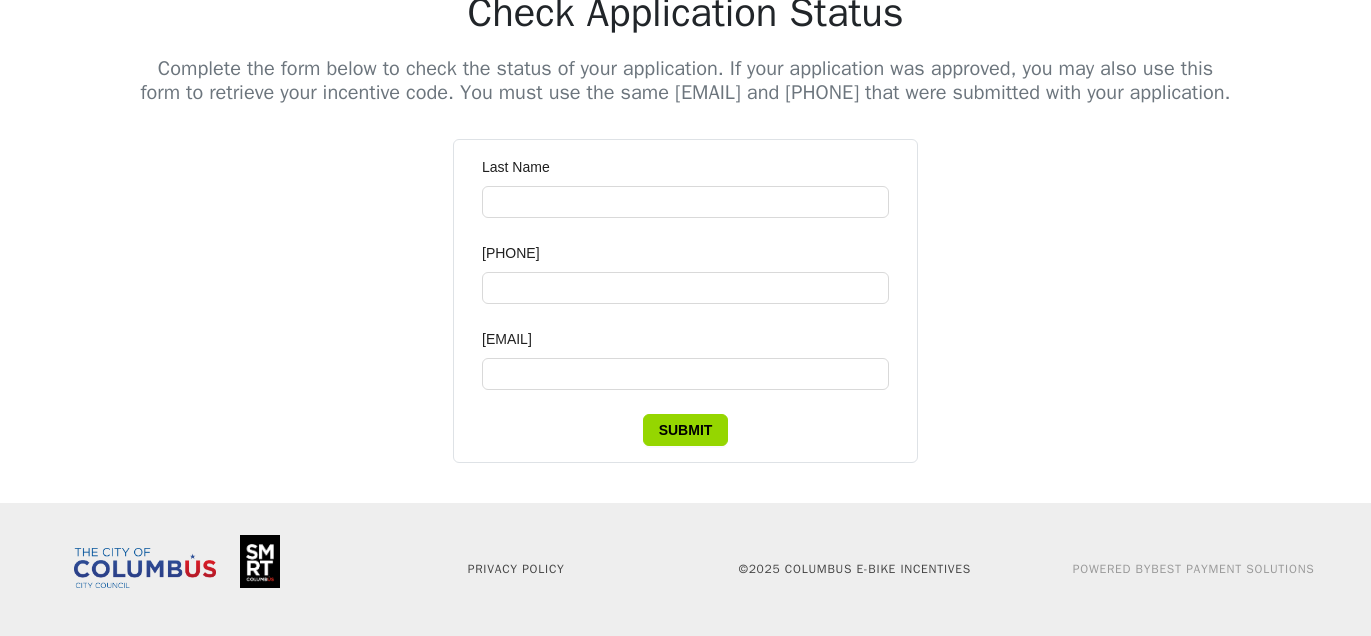 scroll, scrollTop: 359, scrollLeft: 0, axis: vertical 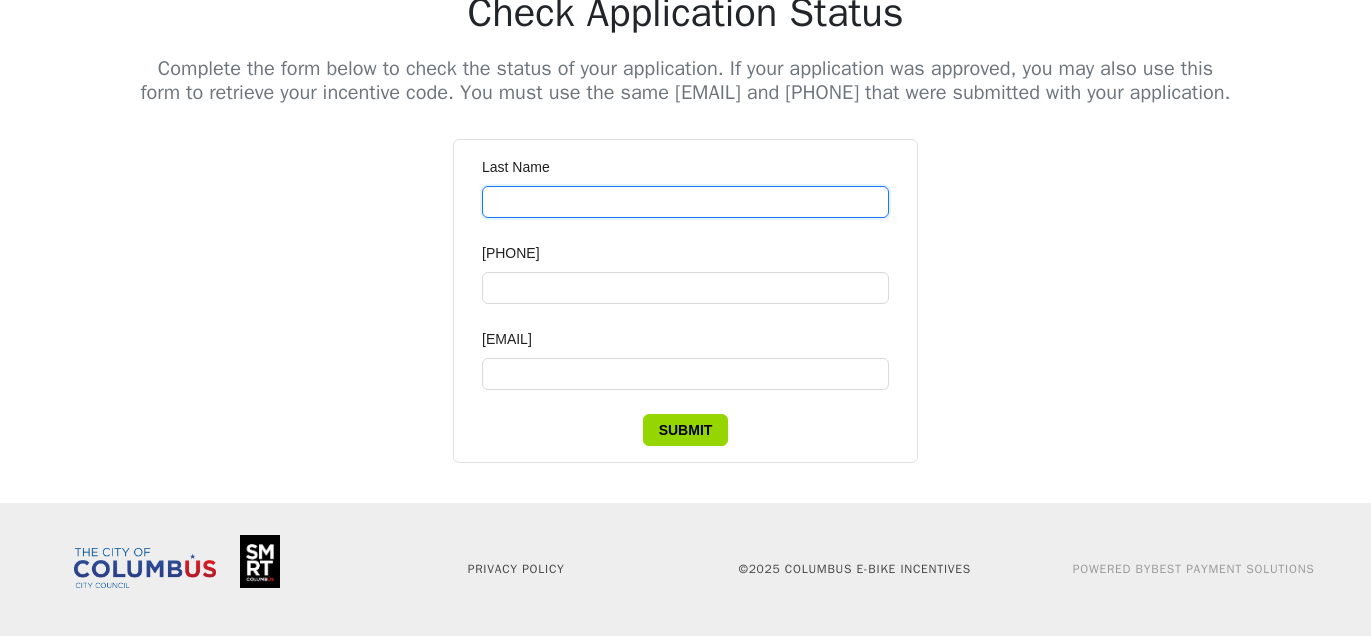 click on "Last Name" at bounding box center [685, 202] 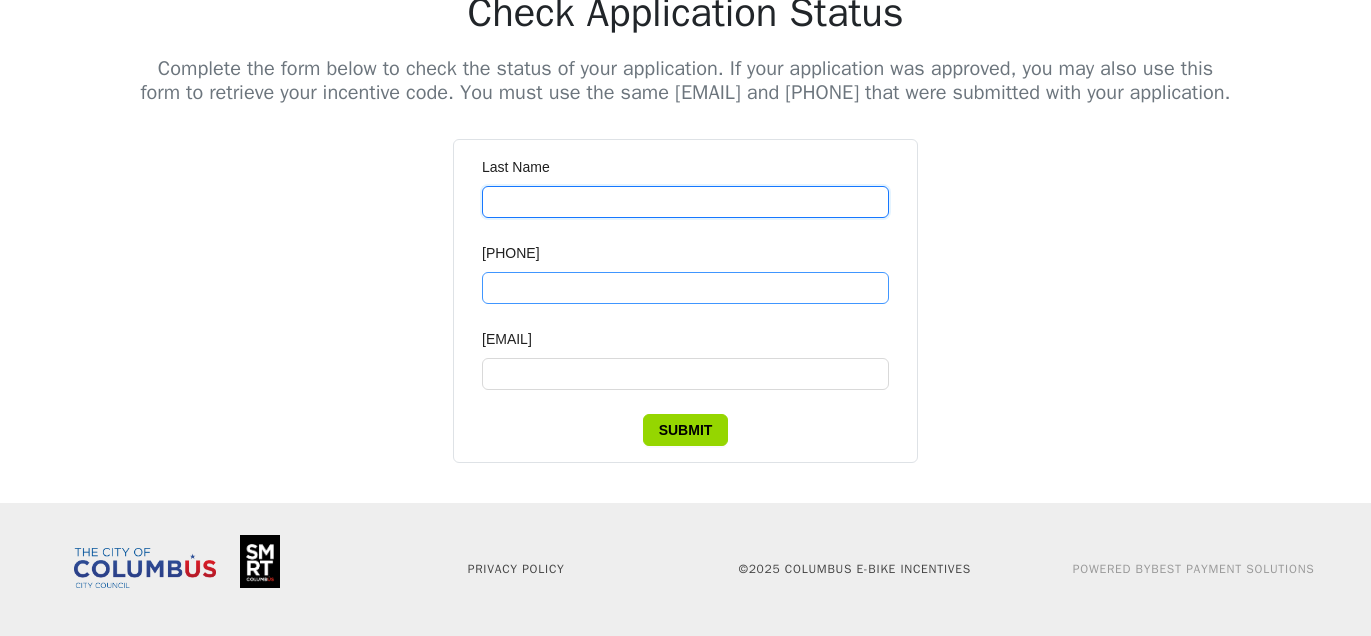 type on "*******" 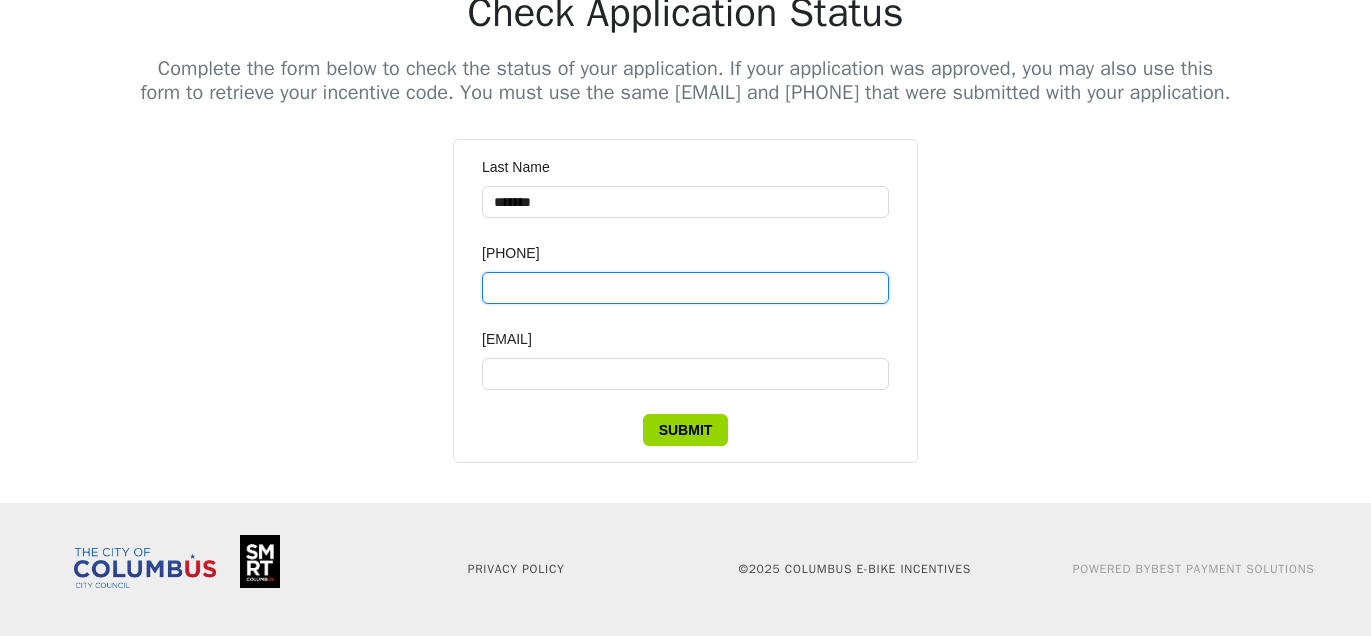 type on "**********" 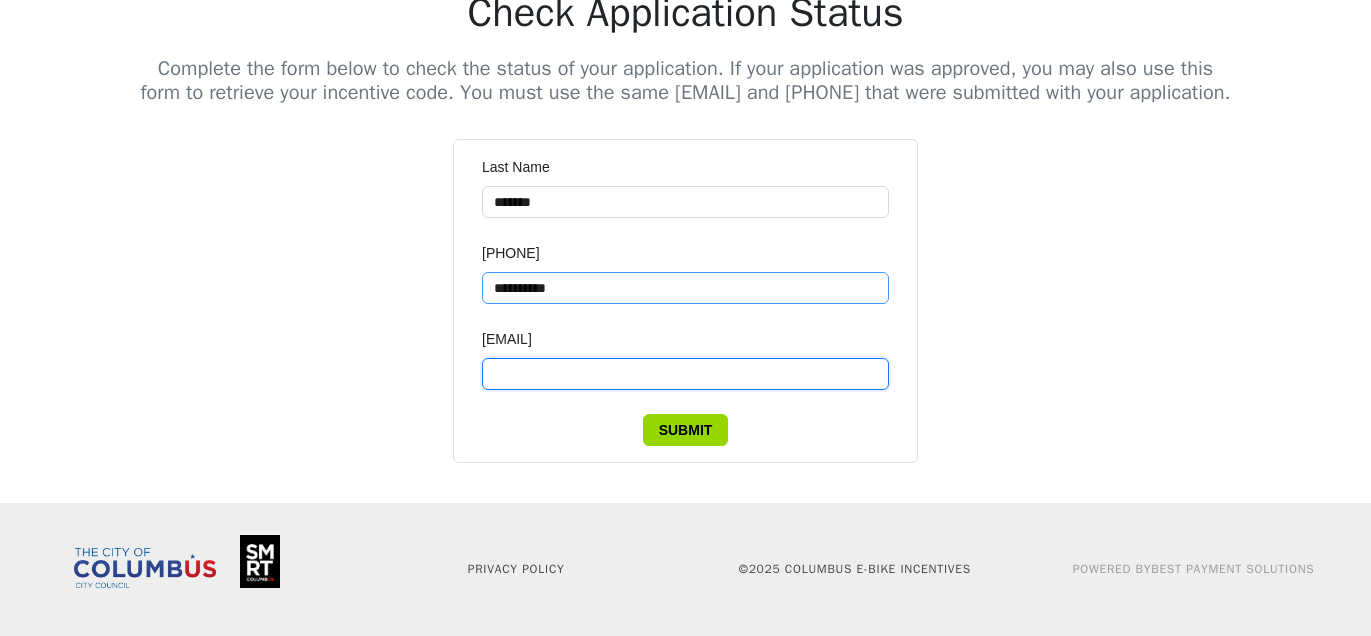 type on "**********" 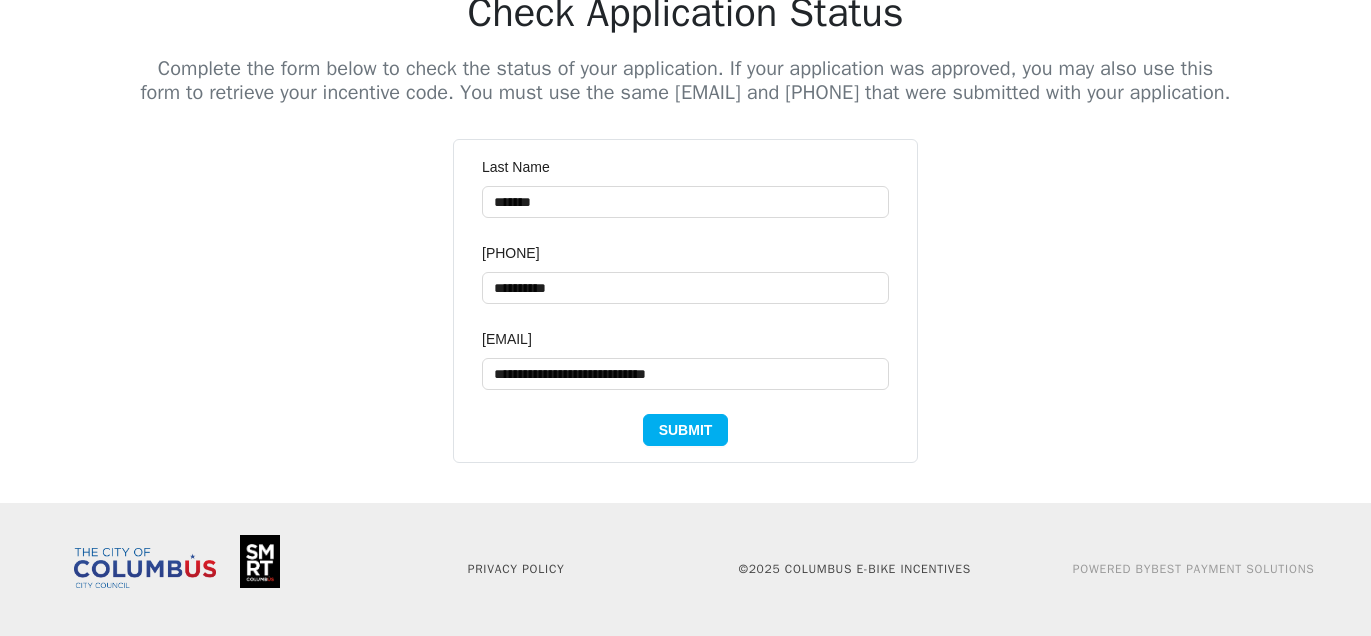 click on "Submit" at bounding box center [686, 430] 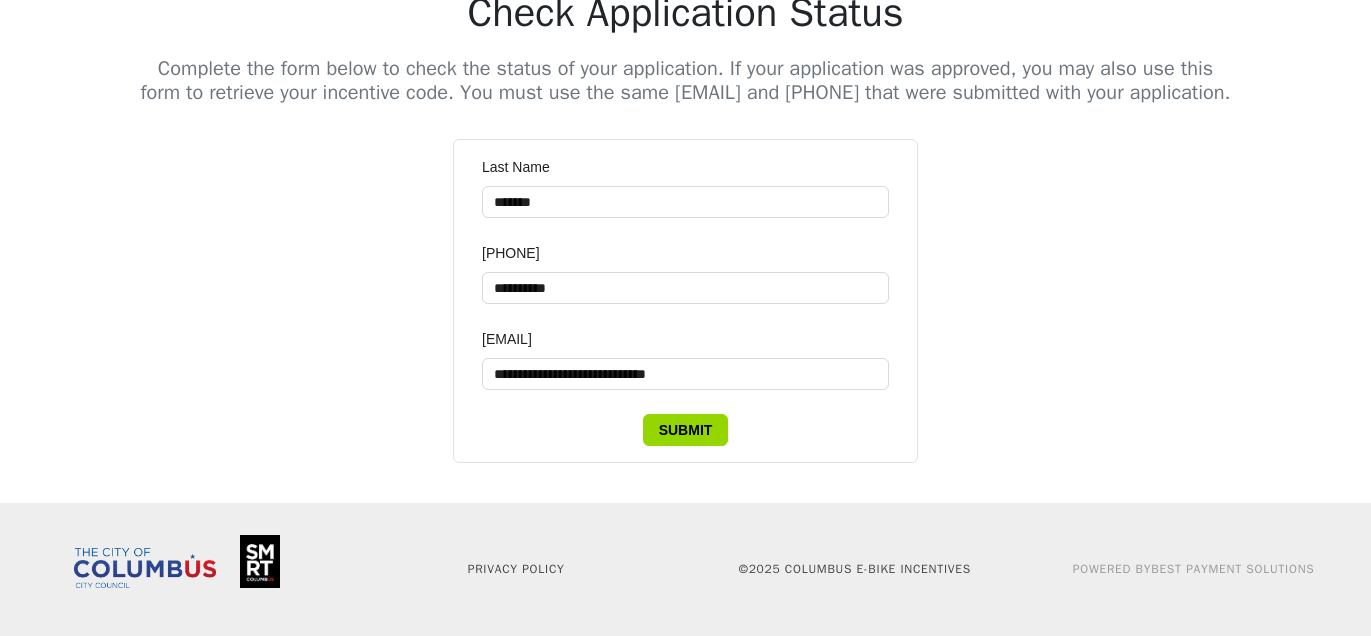 type 